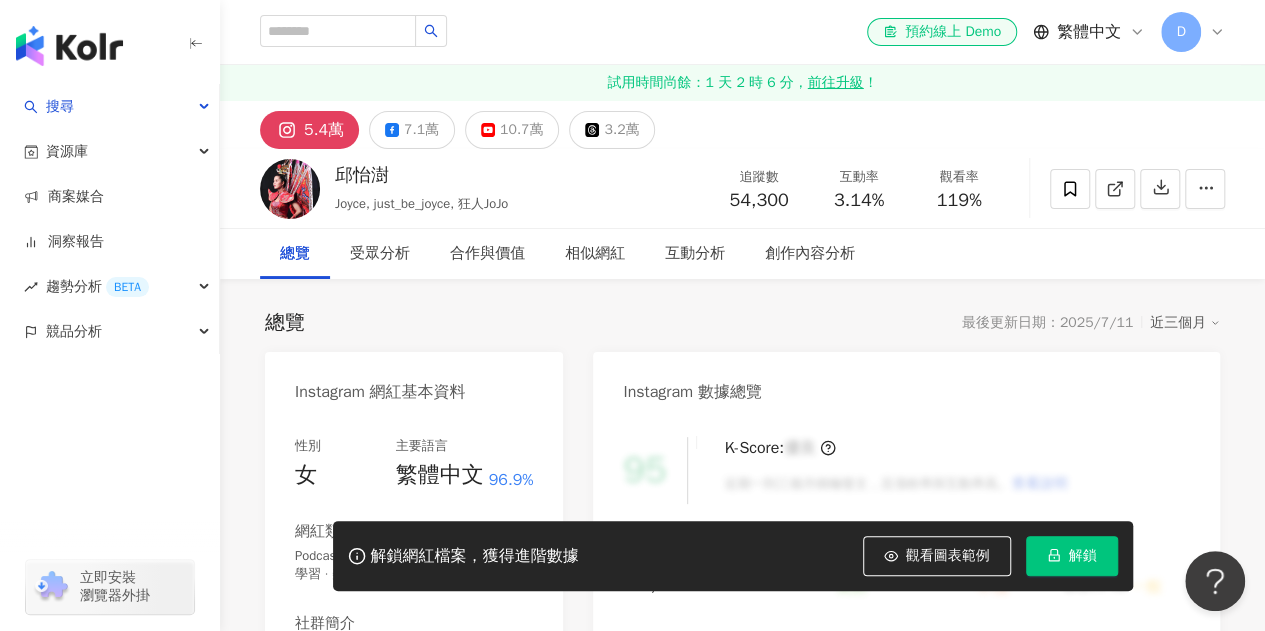 scroll, scrollTop: 0, scrollLeft: 0, axis: both 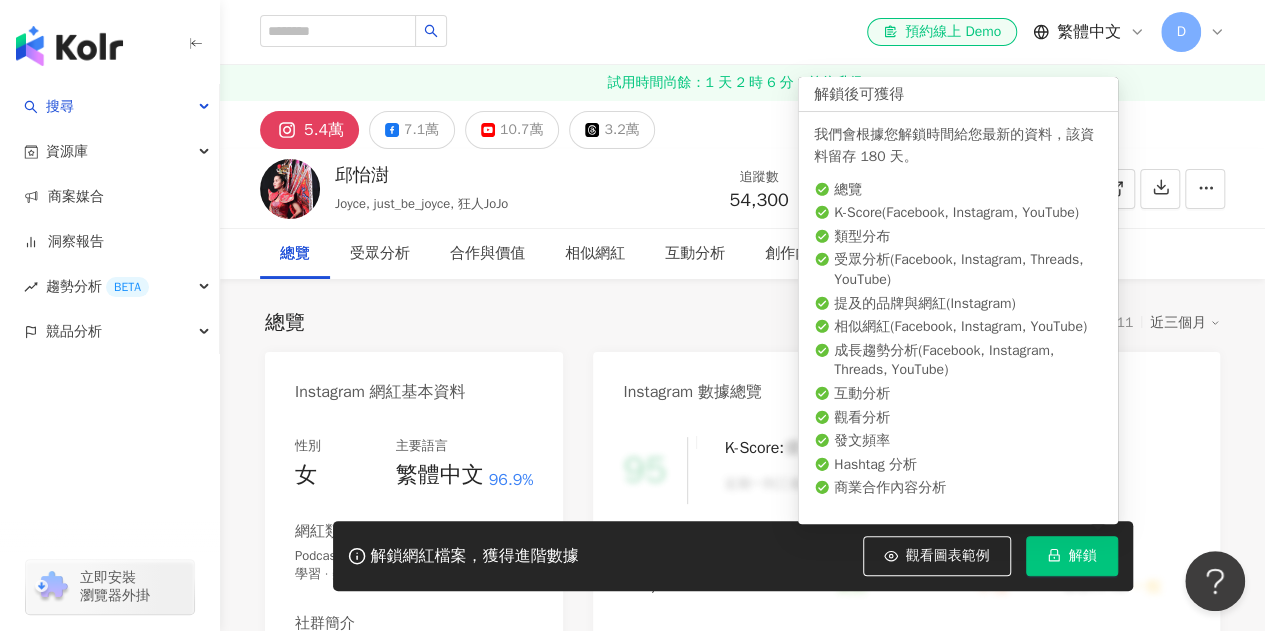 click 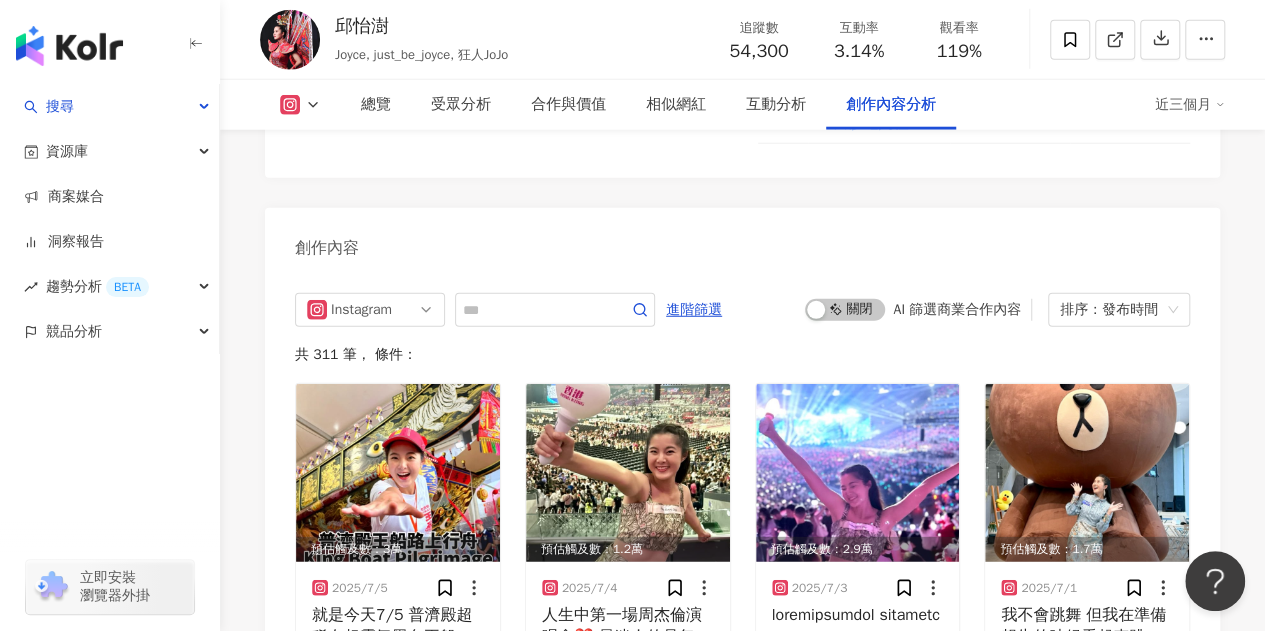 scroll, scrollTop: 6369, scrollLeft: 0, axis: vertical 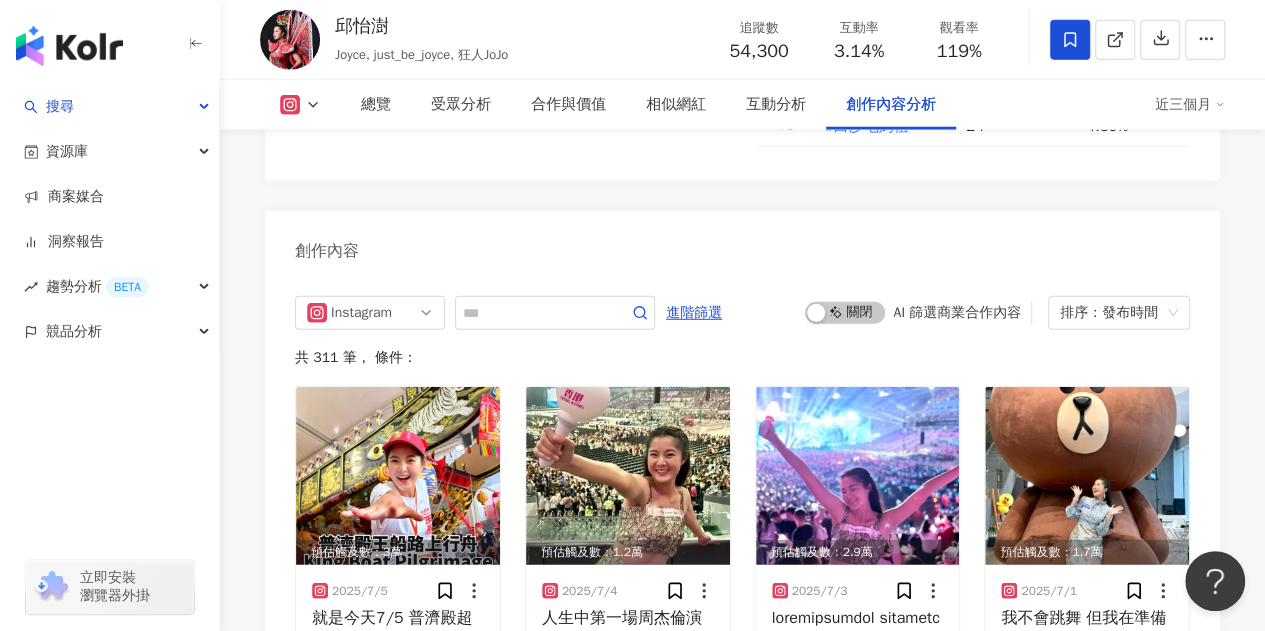 click 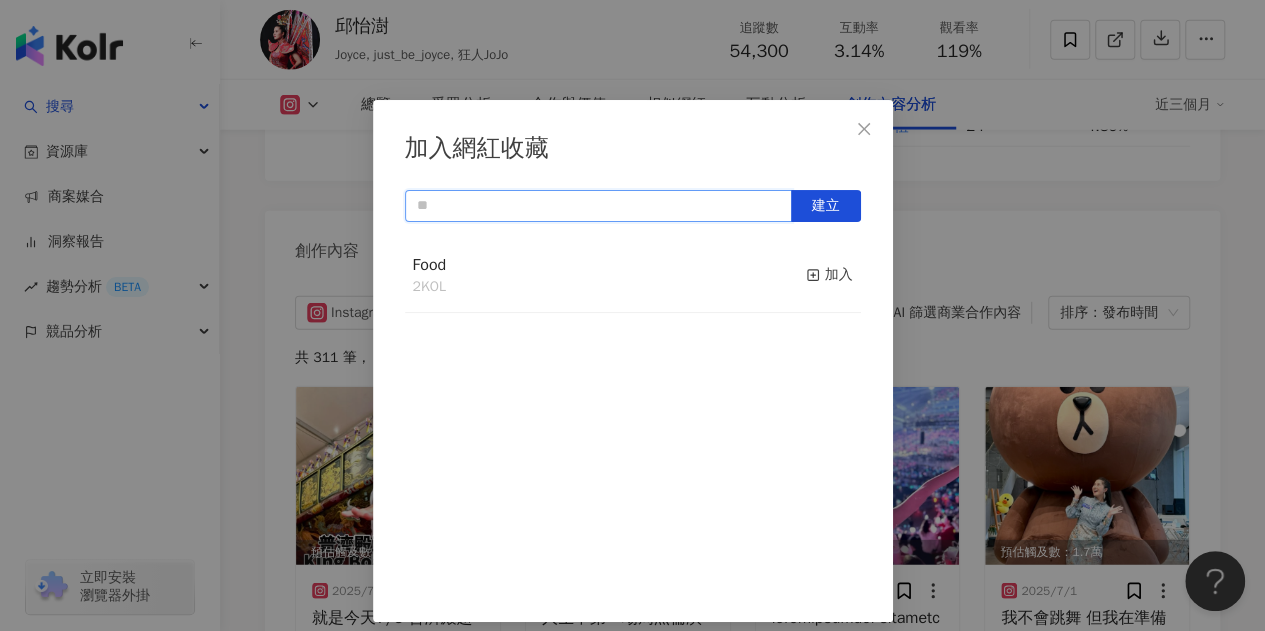 click at bounding box center (598, 206) 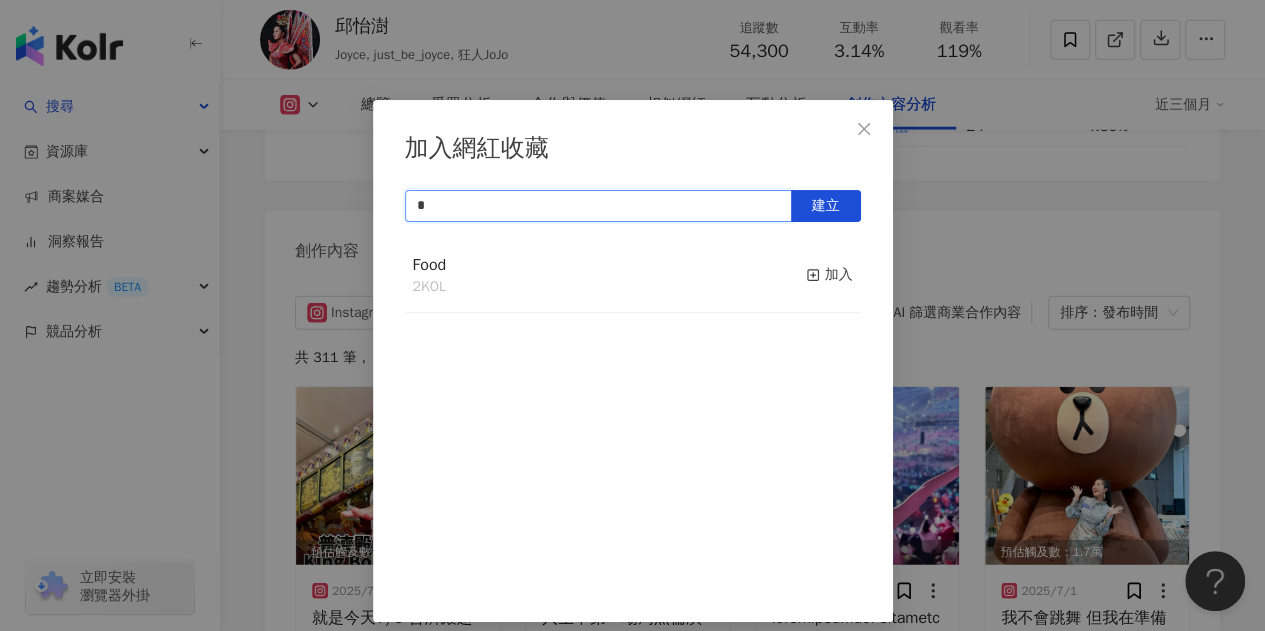 type on "*" 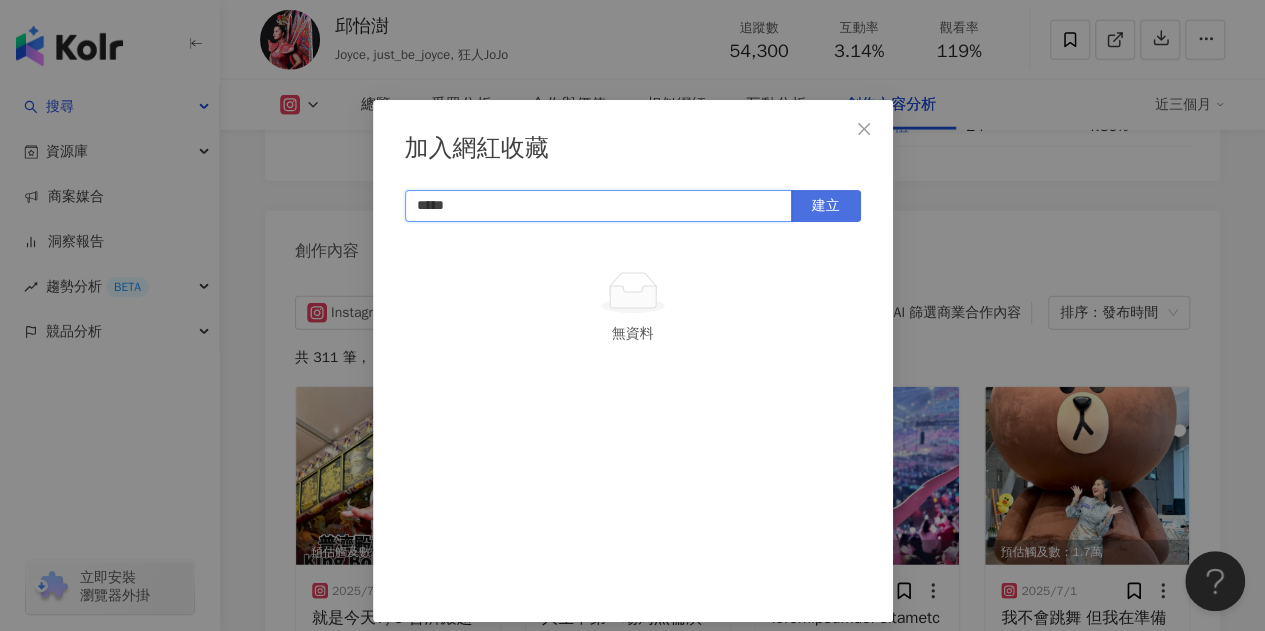 click on "建立" at bounding box center [826, 206] 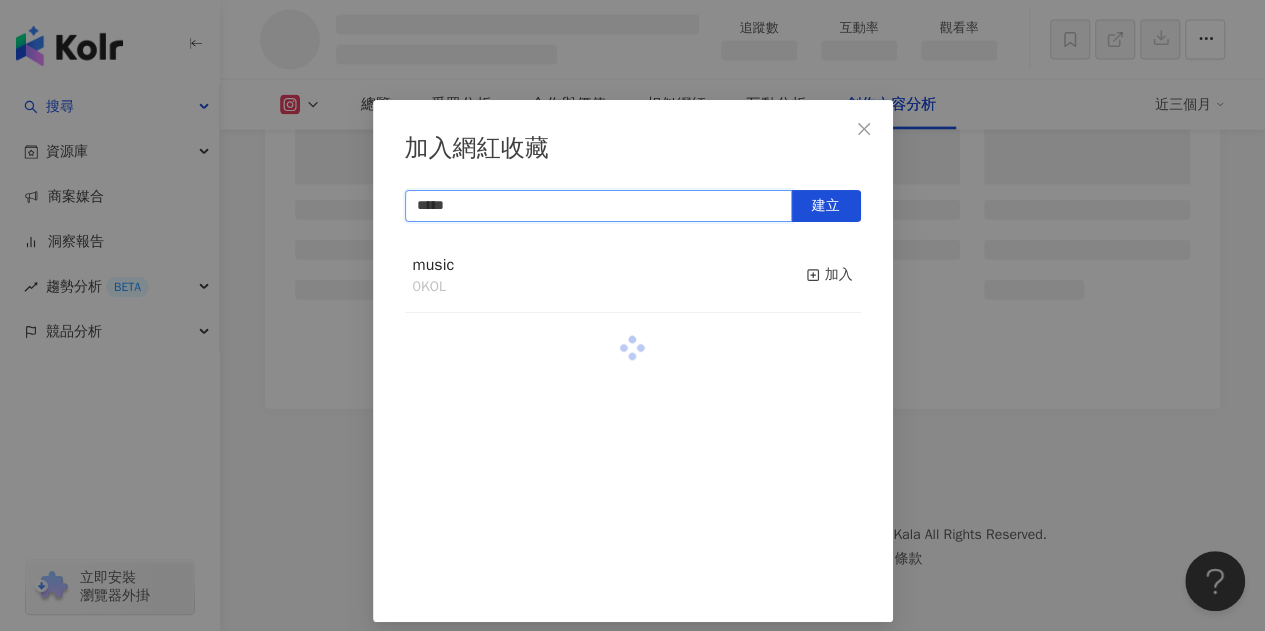 scroll, scrollTop: 5605, scrollLeft: 0, axis: vertical 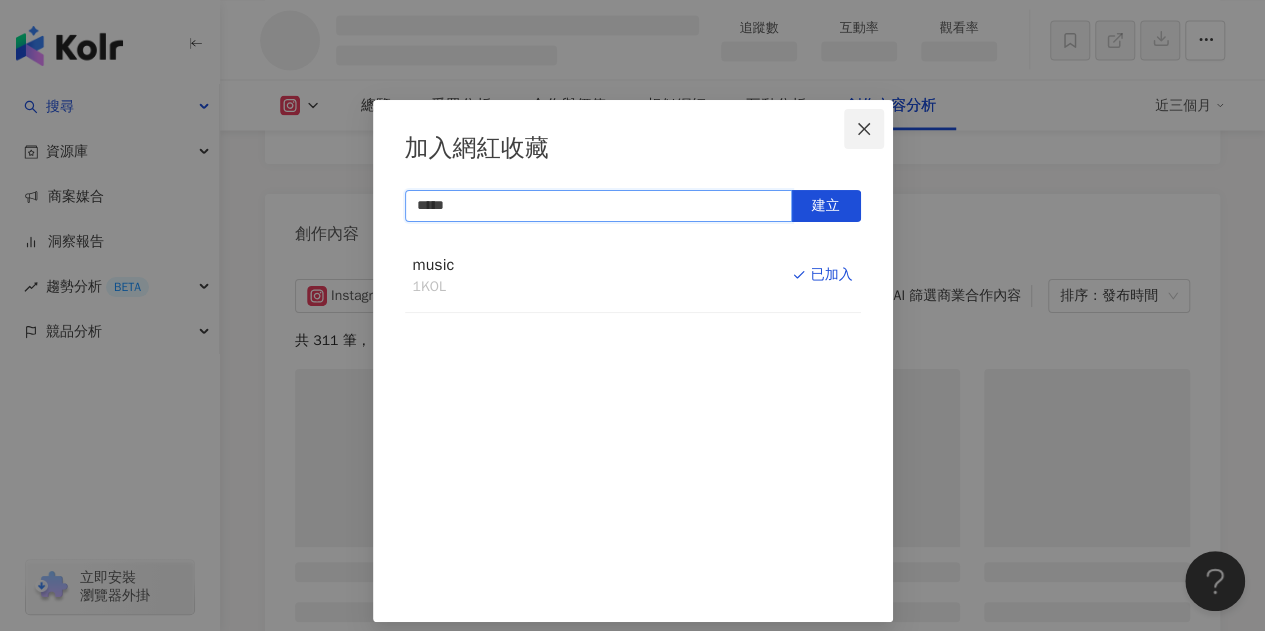 type on "*****" 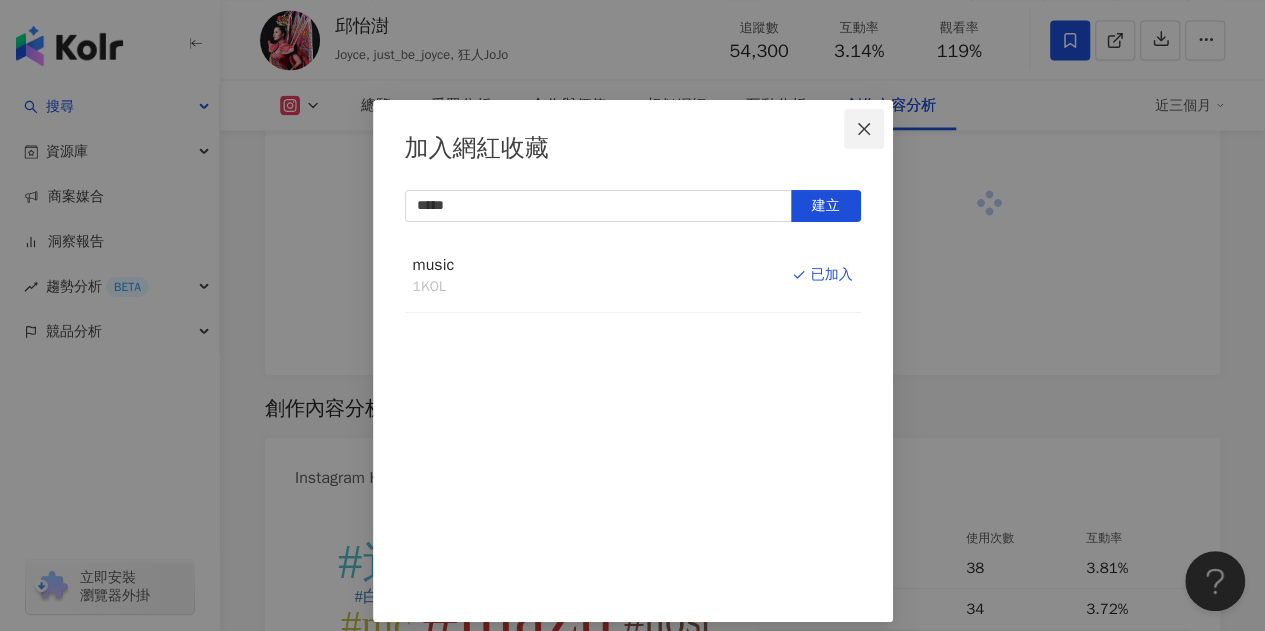 click 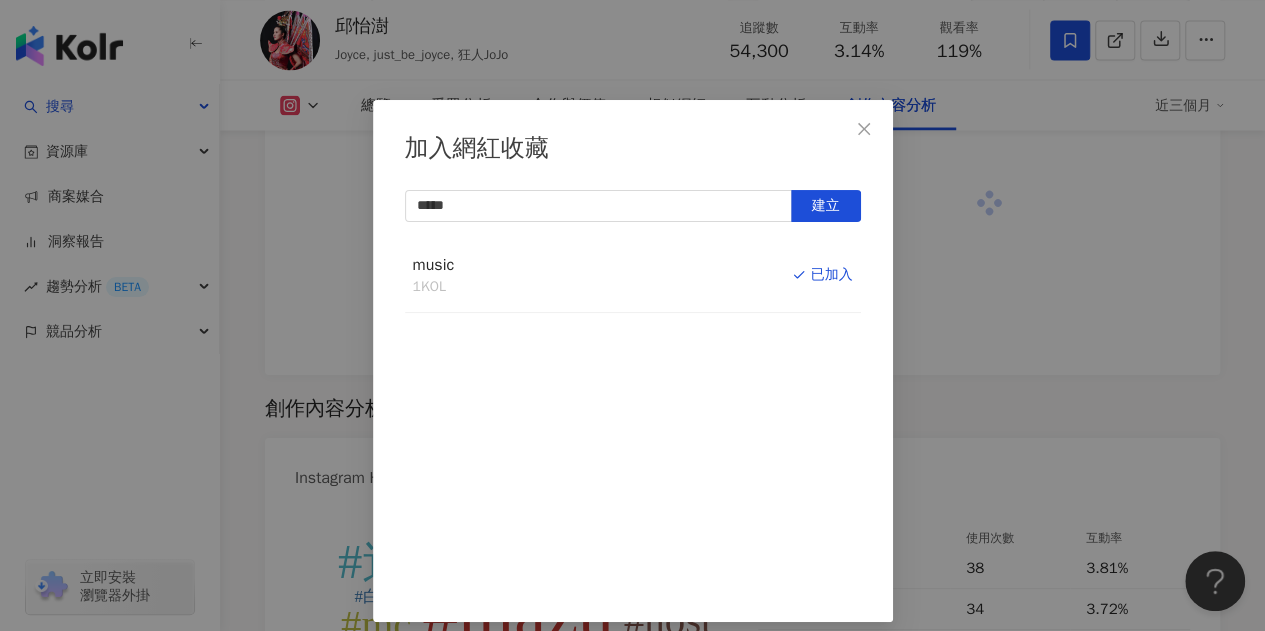scroll, scrollTop: 6198, scrollLeft: 0, axis: vertical 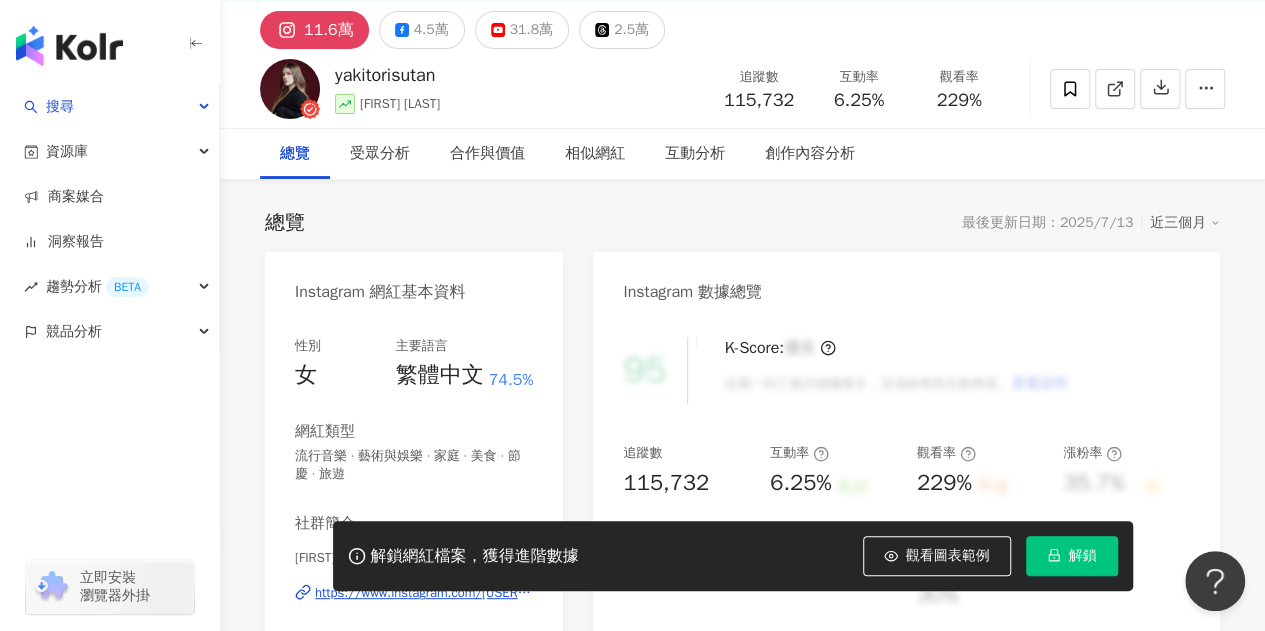 click on "解鎖" at bounding box center [1072, 556] 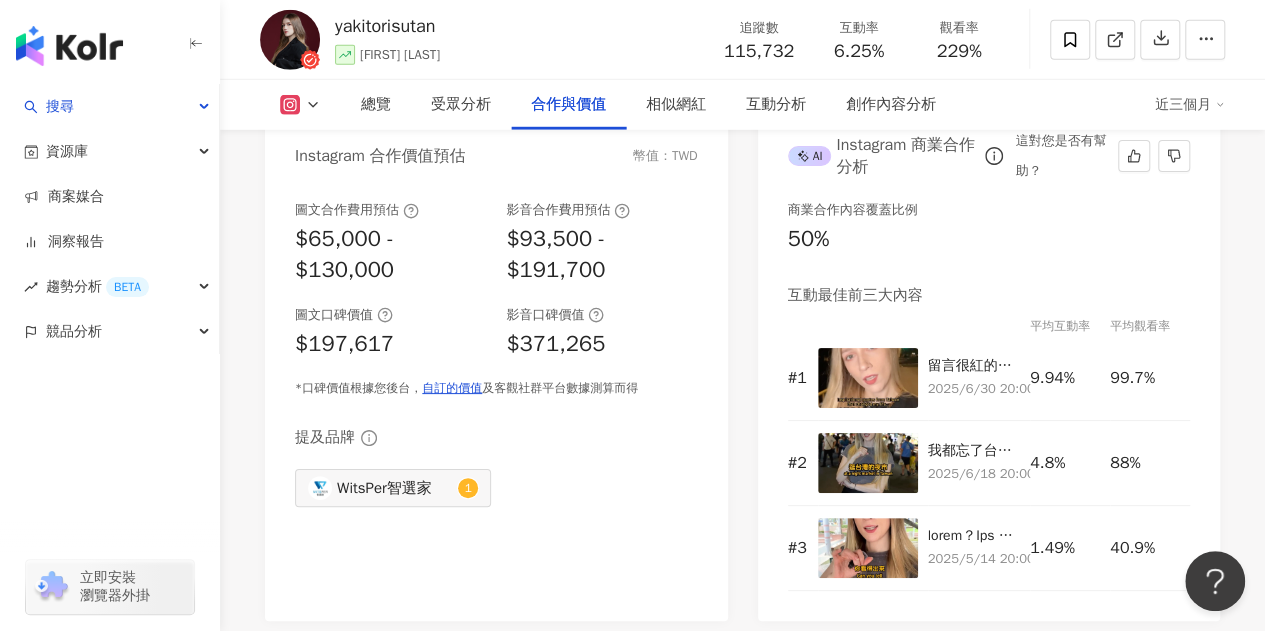 scroll, scrollTop: 2900, scrollLeft: 0, axis: vertical 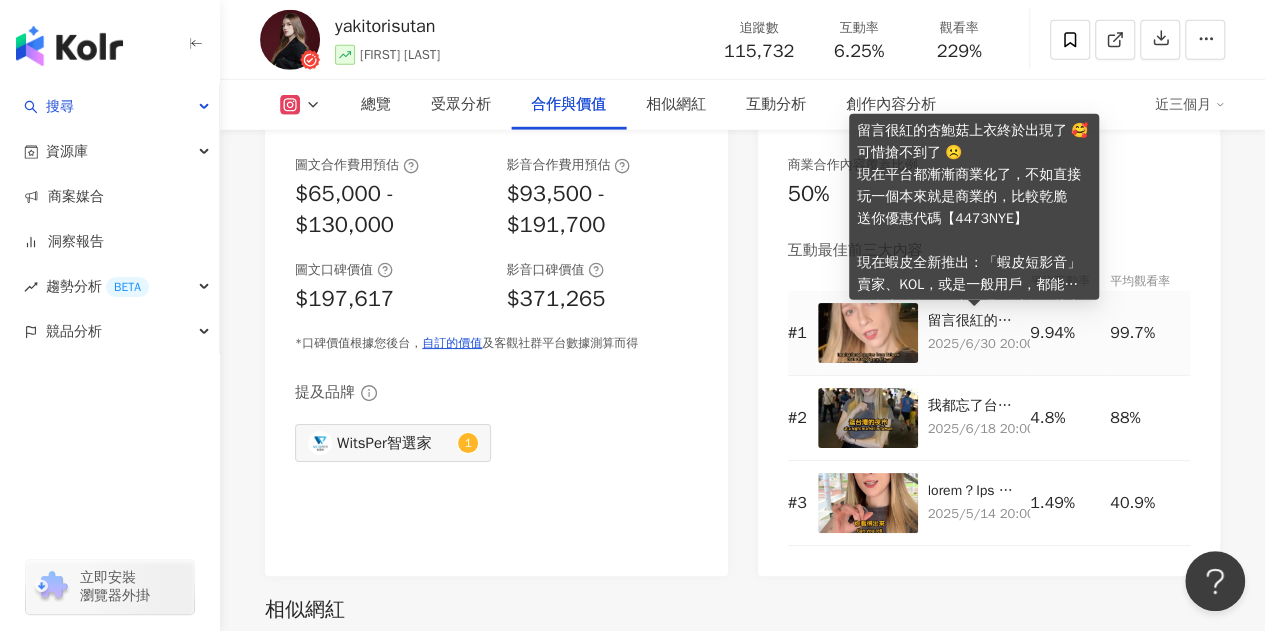 click on "留言很紅的杏鮑菇上衣終於出現了 🥰
可惜搶不到了 ☹️
現在平台都漸漸商業化了，不如直接玩一個本來就是商業的，比較乾脆
送你優惠代碼【4473NYE】
現在蝦皮全新推出：「蝦皮短影音」
賣家、KOL，或是一般用戶，都能在平台上發布短影音！還可以在影片中內嵌的商品連結，這樣消費者在觀看影片也能直接點擊連結購買商品，更便利快速耶～
📢 24 小時短影音無限刷，蝦幣加碼輕鬆拿！
📢 註冊蝦皮分潤，上傳短影音，指定商品有機會再享15%以上分潤金！
📢 邊看邊買，購物 + 娛樂一次滿足！
📢 人人都是影音創作者，快來將流量變現！
Do you have Shopee where you live? It’s a life changer for me in Taiwan!
#Ad #台灣 #蝦皮 #蝦皮短影音 #一起來蝦拚" at bounding box center [974, 321] 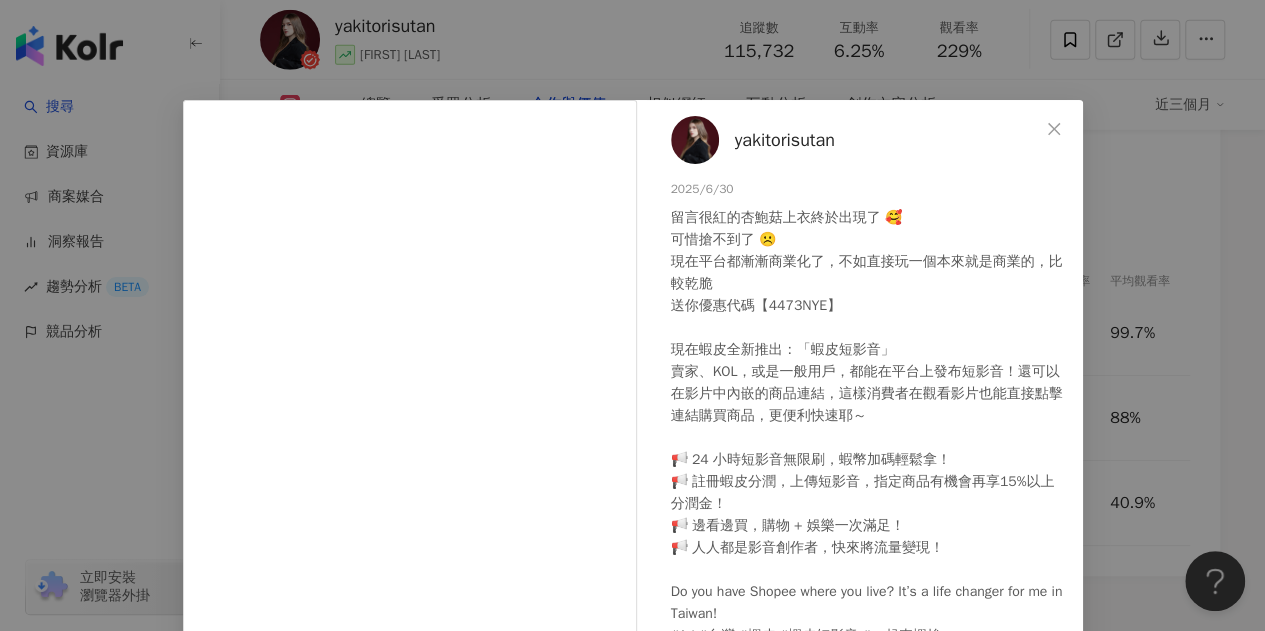 click on "留言很紅的杏鮑菇上衣終於出現了 🥰
可惜搶不到了 ☹️
現在平台都漸漸商業化了，不如直接玩一個本來就是商業的，比較乾脆
送你優惠代碼【4473NYE】
現在蝦皮全新推出：「蝦皮短影音」
賣家、KOL，或是一般用戶，都能在平台上發布短影音！還可以在影片中內嵌的商品連結，這樣消費者在觀看影片也能直接點擊連結購買商品，更便利快速耶～
📢 24 小時短影音無限刷，蝦幣加碼輕鬆拿！
📢 註冊蝦皮分潤，上傳短影音，指定商品有機會再享15%以上分潤金！
📢 邊看邊買，購物 + 娛樂一次滿足！
📢 人人都是影音創作者，快來將流量變現！
Do you have Shopee where you live? It’s a life changer for me in Taiwan!
#Ad #台灣 #蝦皮 #蝦皮短影音 #一起來蝦拚" at bounding box center [869, 427] 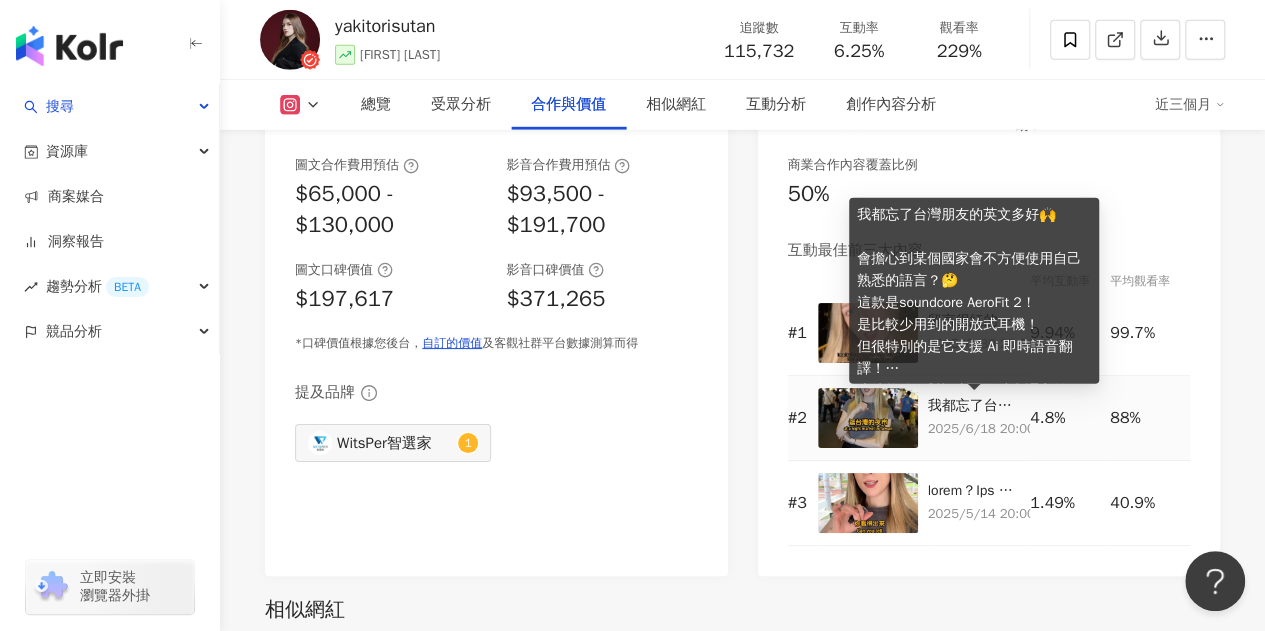 click on "我都忘了台灣朋友的英文多好🙌
會擔心到某個國家會不方便使用自己熟悉的語言？🤔
這款是soundcore AeroFit 2！
是比較少用到的開放式耳機！
但很特別的是它支援 Ai 即時語音翻譯！
這功能除了對話中的即時翻譯之外，還能像在聽演講或看劇的時候使用～ 超方便！
有興趣的朋友：現在到 7/31在智選家官網買 soundcore AeroFit 2，輸入【TRISTAN01】現折 $200元呦！
I forgot how good people in Taiwan are at English 🙌
But certainly there are some countries where you can’t rely on familiar languages 🤔
In this video I’m using soundcore AeroFit 2, they’re open-ear earphones. Aside from using the Microsoft Azure AI Speech real-time translation software for dialogue, you can also use it for things like lectures and movies.
#soundcore #AeroFit2 #Ai翻譯 #台灣生活 #樂華 #樂華夜市
@witsper_taiwan" at bounding box center (974, 406) 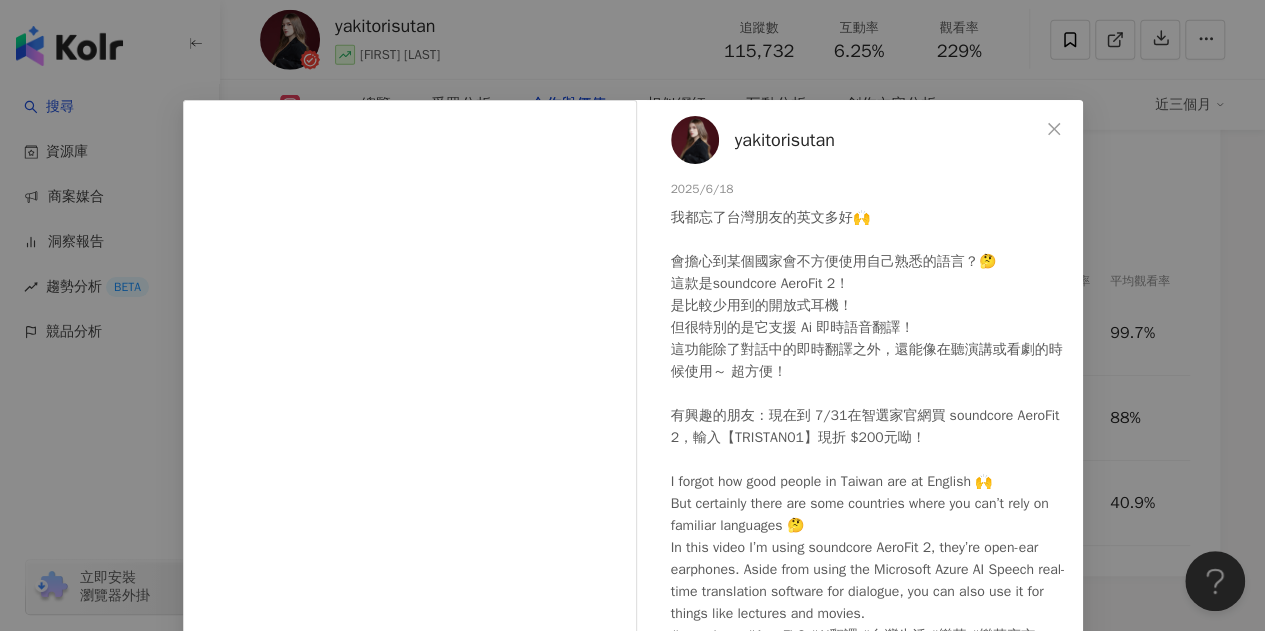click on "yakitorisutan 2025/6/18 我都忘了台灣朋友的英文多好🙌
會擔心到某個國家會不方便使用自己熟悉的語言？🤔
這款是soundcore AeroFit 2！
是比較少用到的開放式耳機！
但很特別的是它支援 Ai 即時語音翻譯！
這功能除了對話中的即時翻譯之外，還能像在聽演講或看劇的時候使用～ 超方便！
有興趣的朋友：現在到 7/31在智選家官網買 soundcore AeroFit 2，輸入【TRISTAN01】現折 $200元呦！
I forgot how good people in Taiwan are at English 🙌
But certainly there are some countries where you can’t rely on familiar languages 🤔
In this video I’m using soundcore AeroFit 2, they’re open-ear earphones. Aside from using the Microsoft Azure AI Speech real-time translation software for dialogue, you can also use it for things like lectures and movies.
#soundcore #AeroFit2 #Ai翻譯 #台灣生活 #樂華 #樂華夜市
@witsper_taiwan 5,486 64 10.2萬 查看原始貼文" at bounding box center (632, 315) 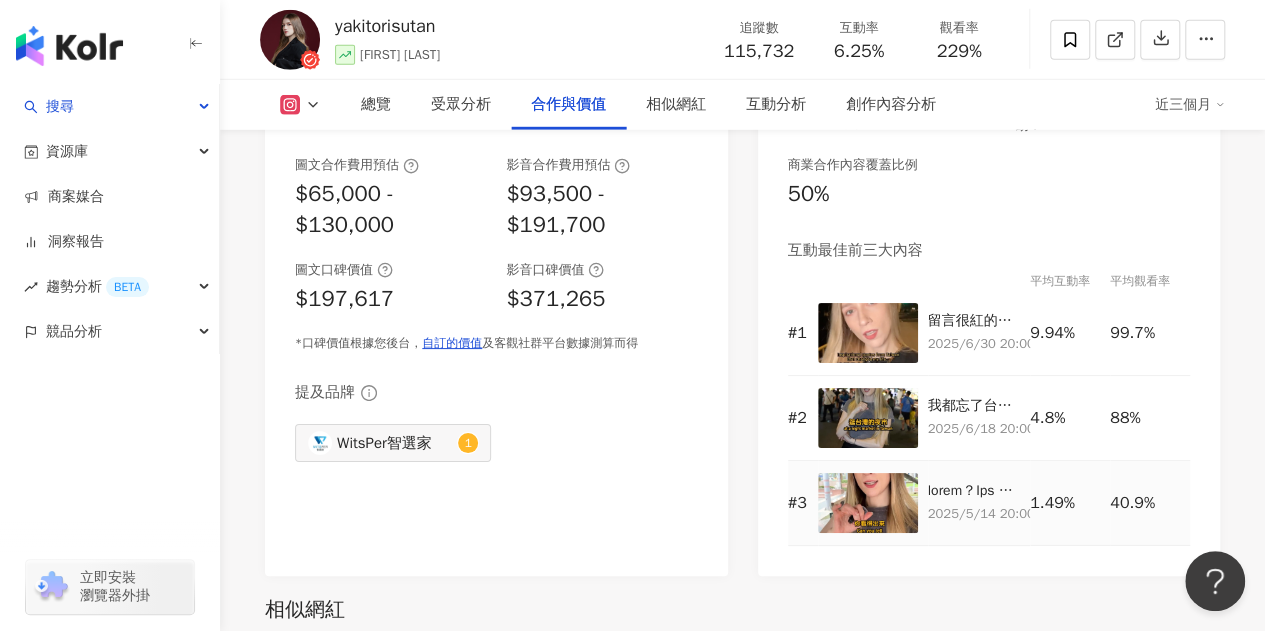click at bounding box center [974, 491] 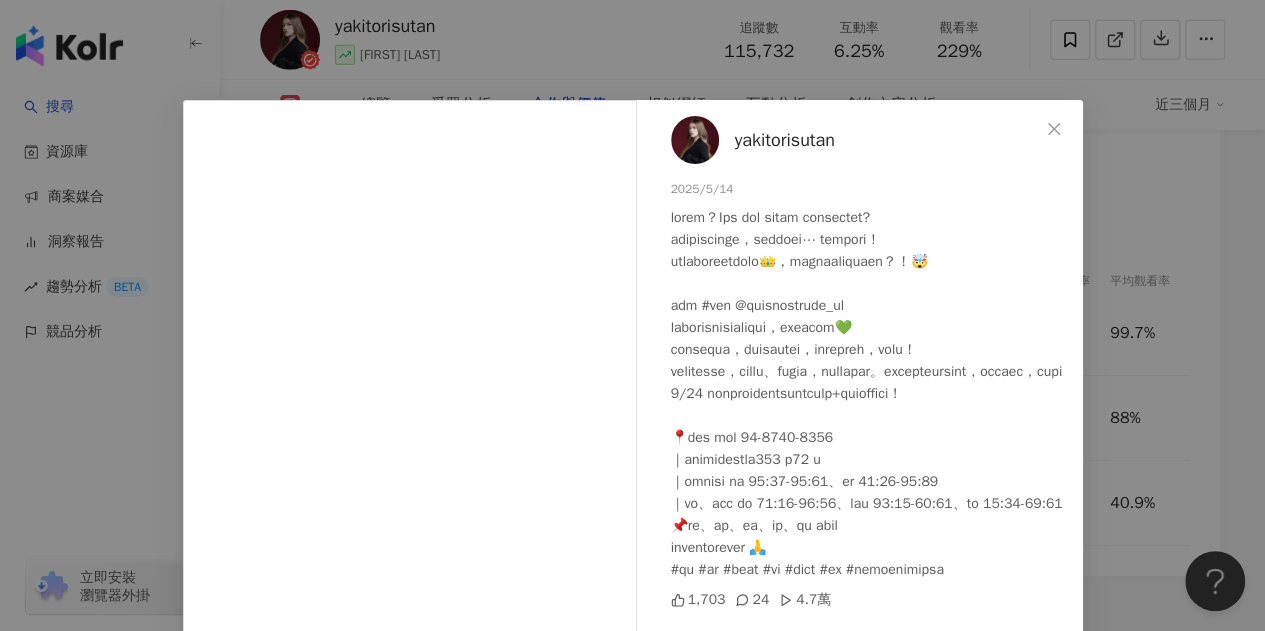 click on "yakitorisutan 2025/5/14 1,703 24 4.7萬 查看原始貼文" at bounding box center [632, 315] 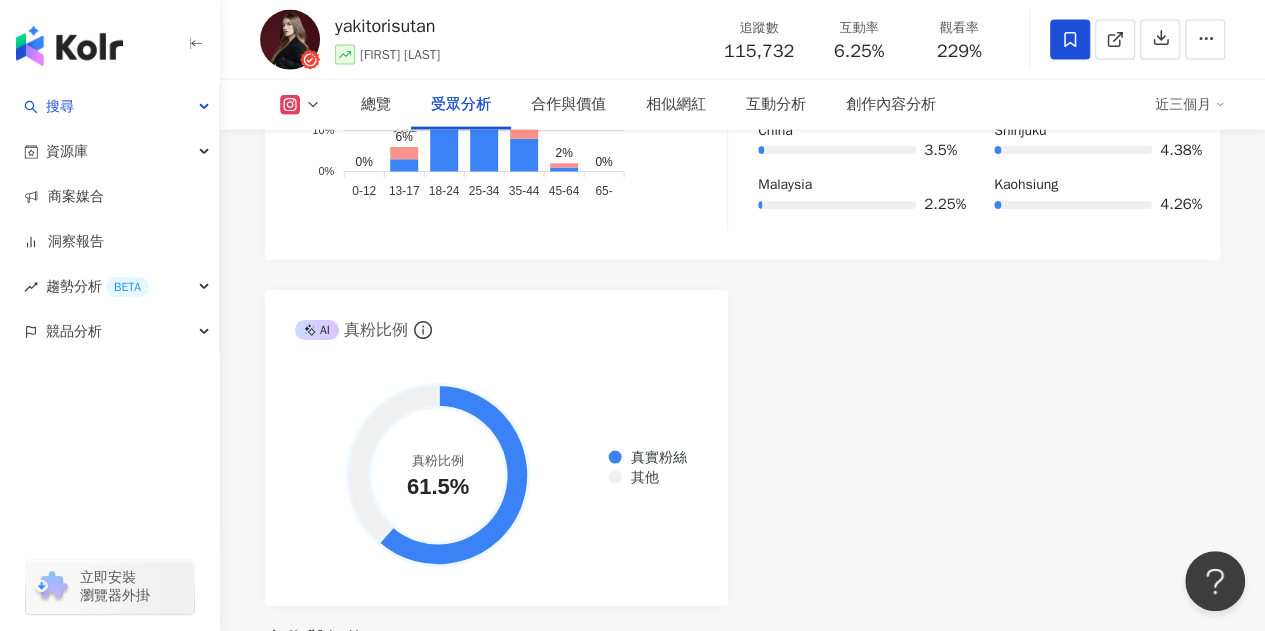 scroll, scrollTop: 2300, scrollLeft: 0, axis: vertical 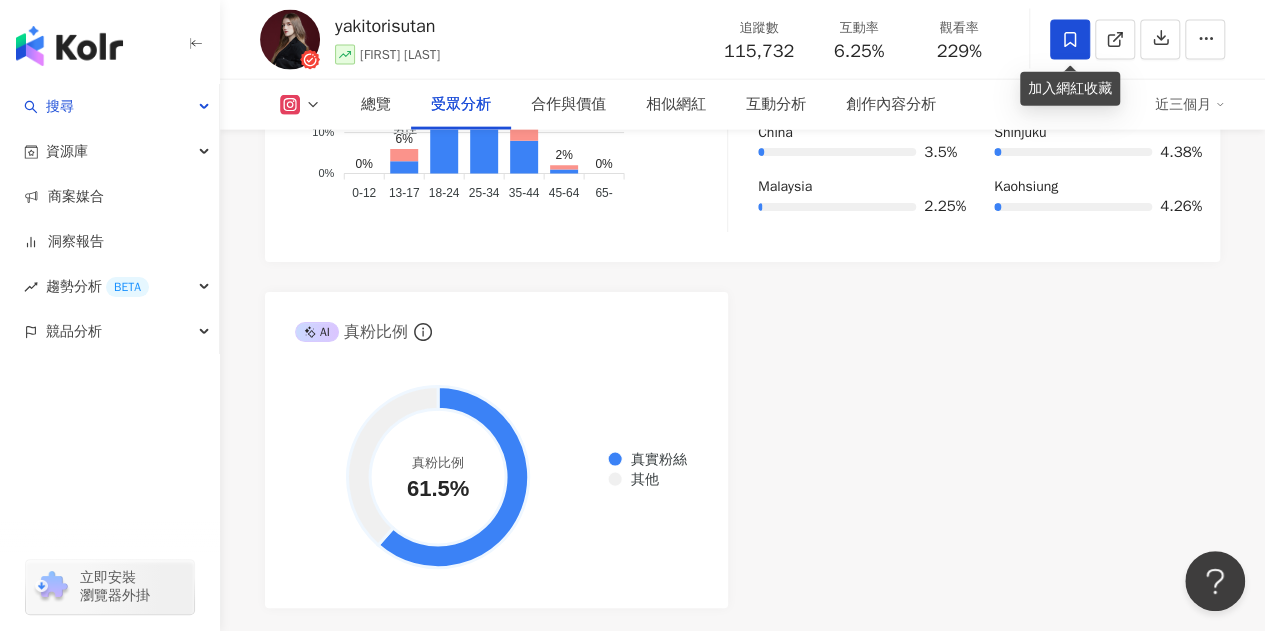 click at bounding box center [1070, 40] 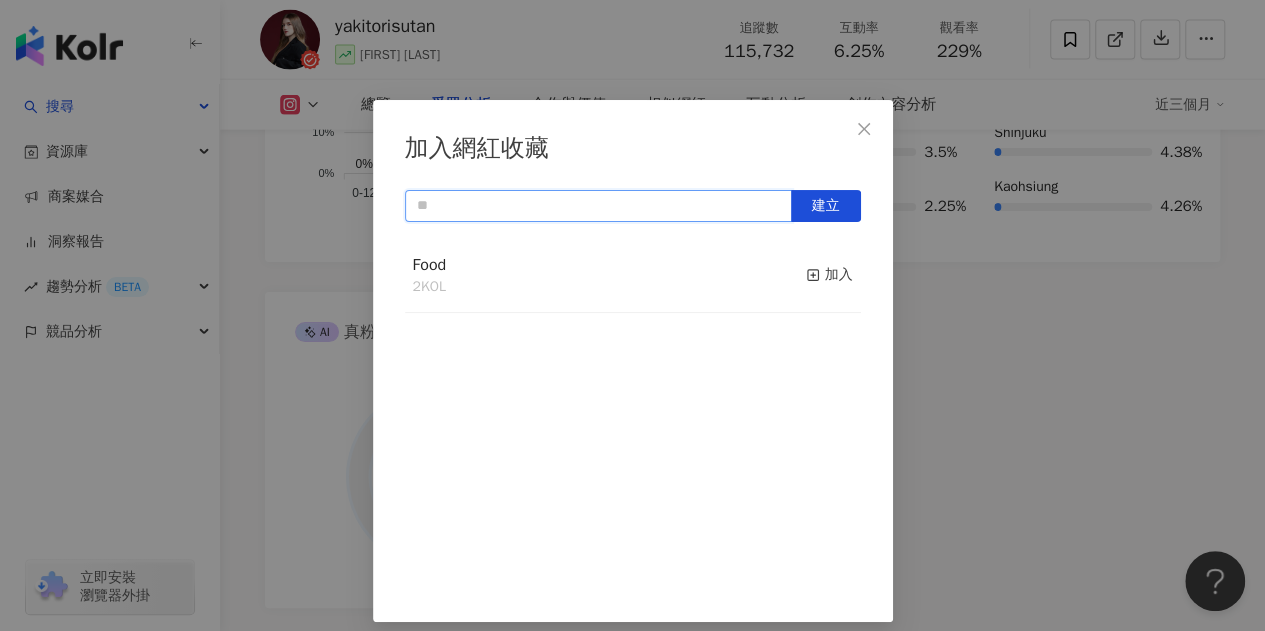 click at bounding box center (598, 206) 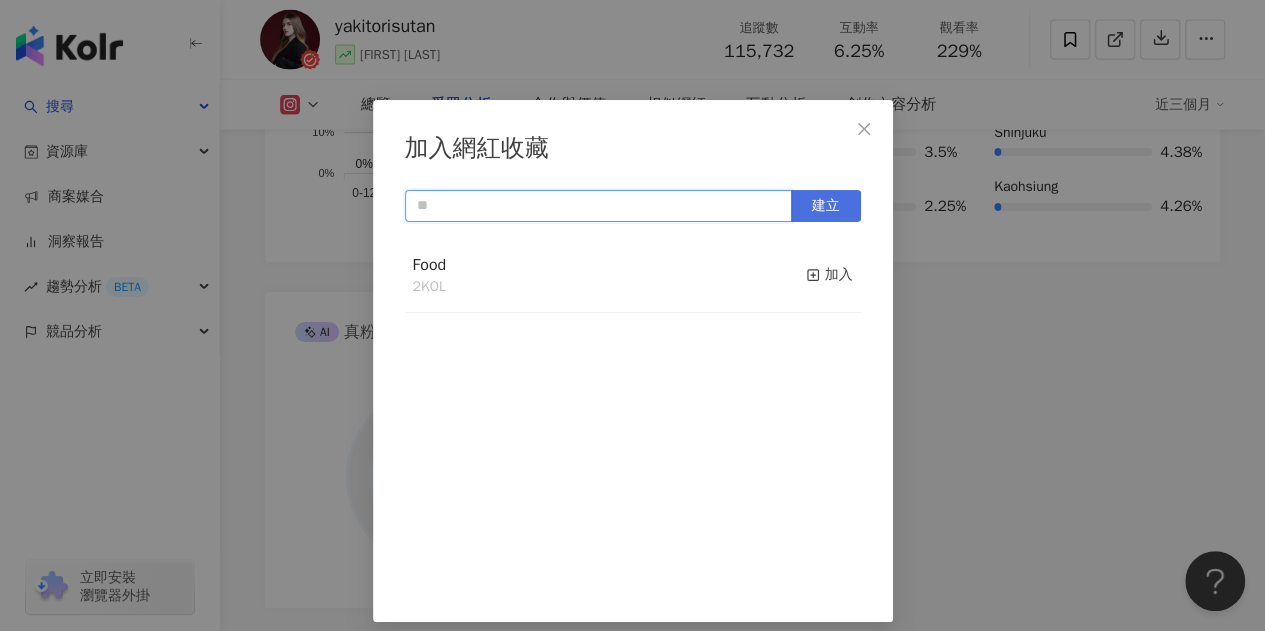 click on "建立" at bounding box center [826, 206] 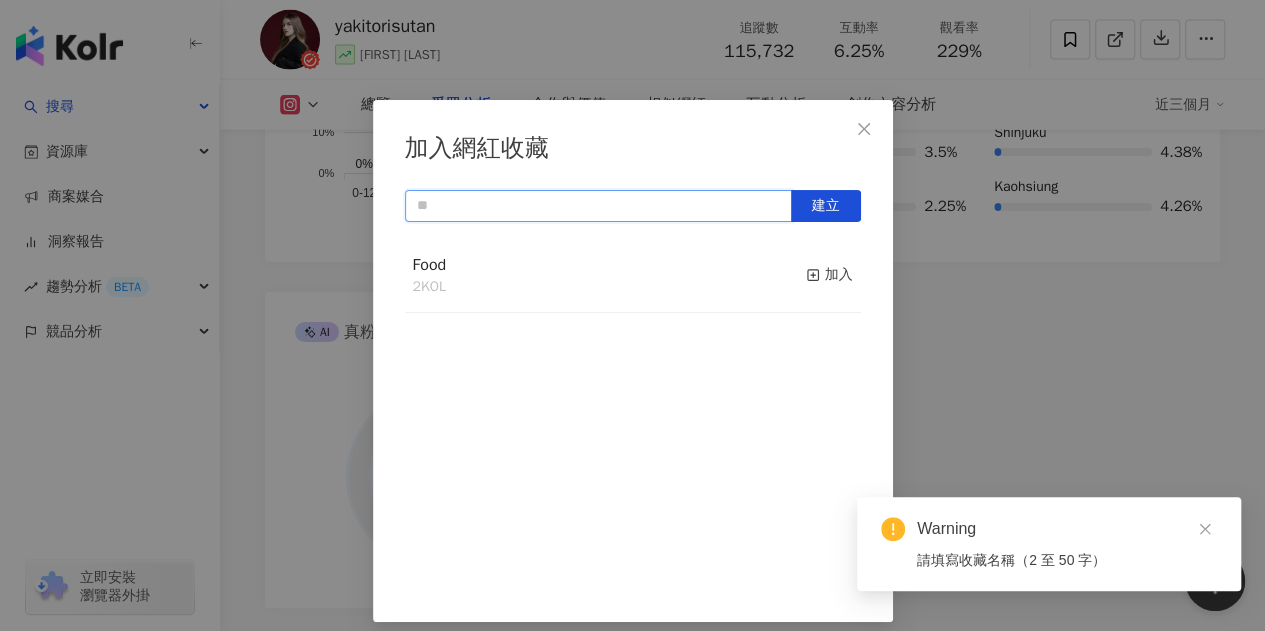 click at bounding box center [598, 206] 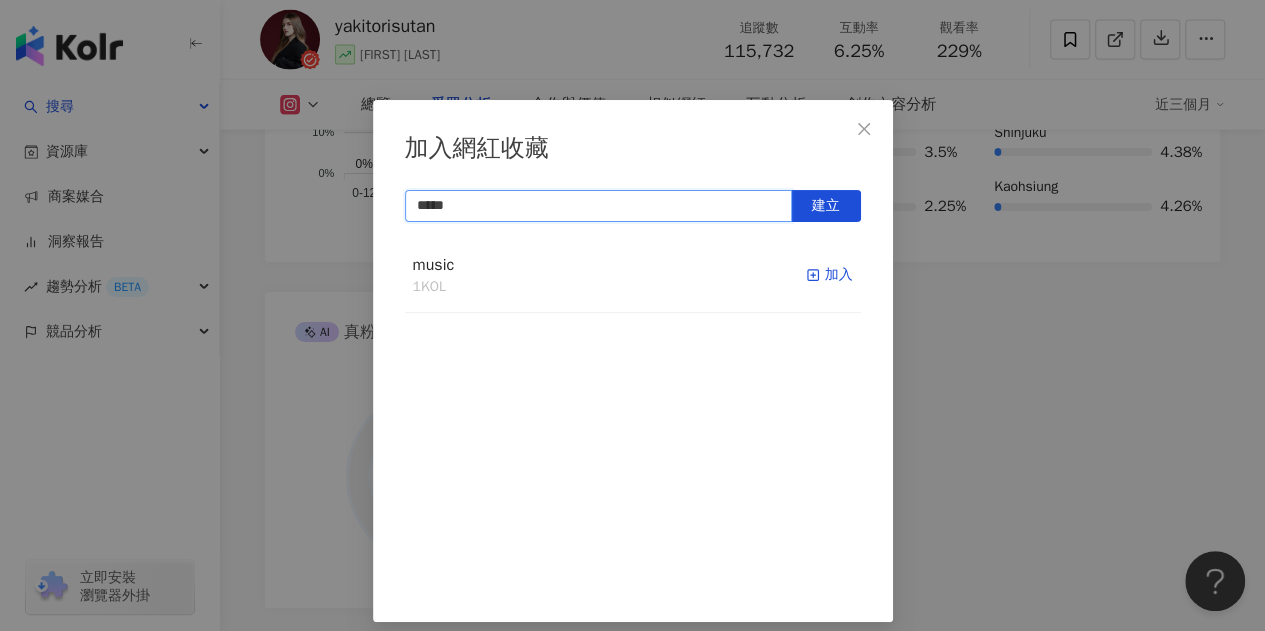type on "*****" 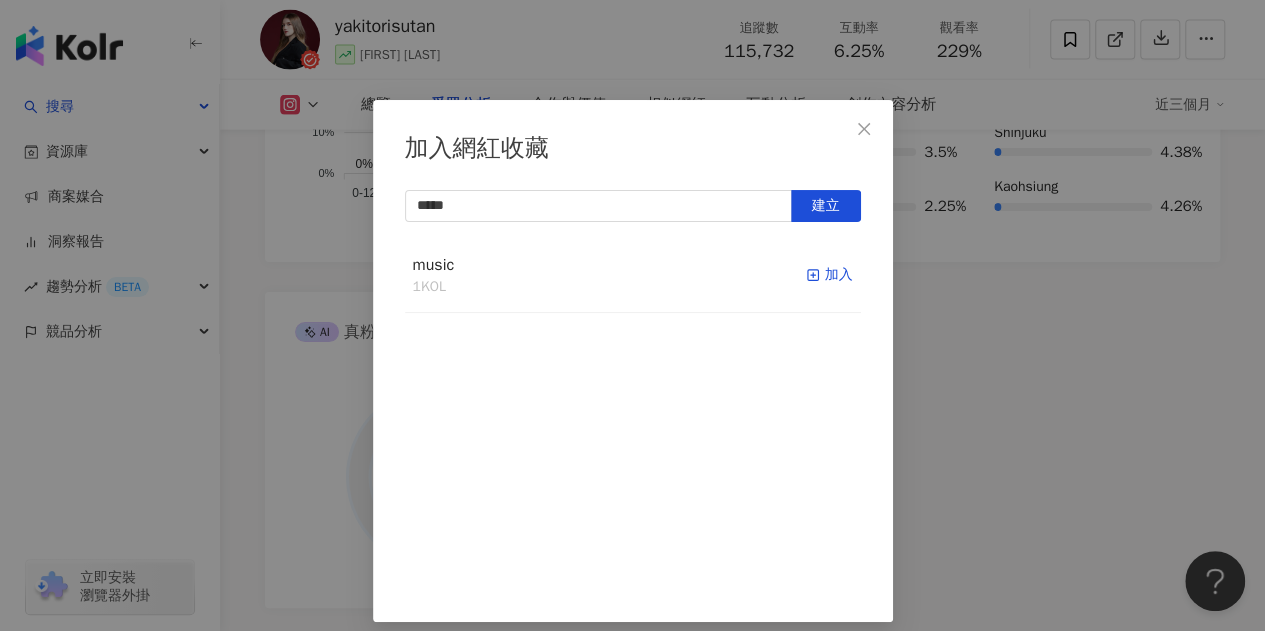 click 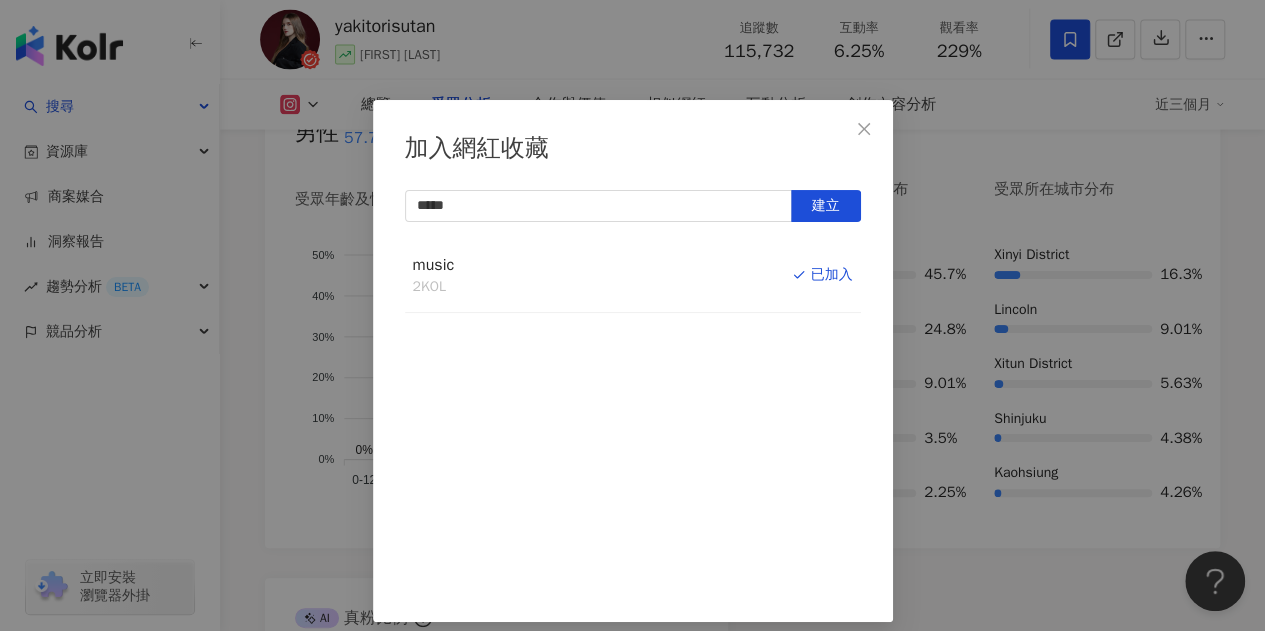 scroll, scrollTop: 2300, scrollLeft: 0, axis: vertical 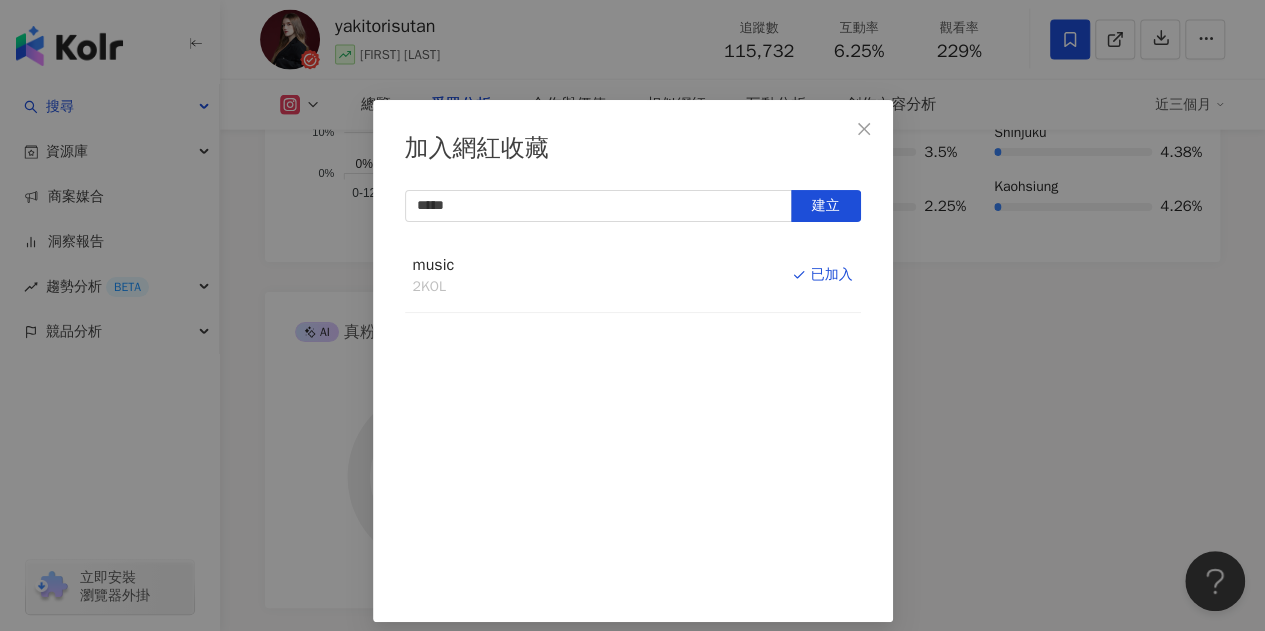 click at bounding box center [864, 129] 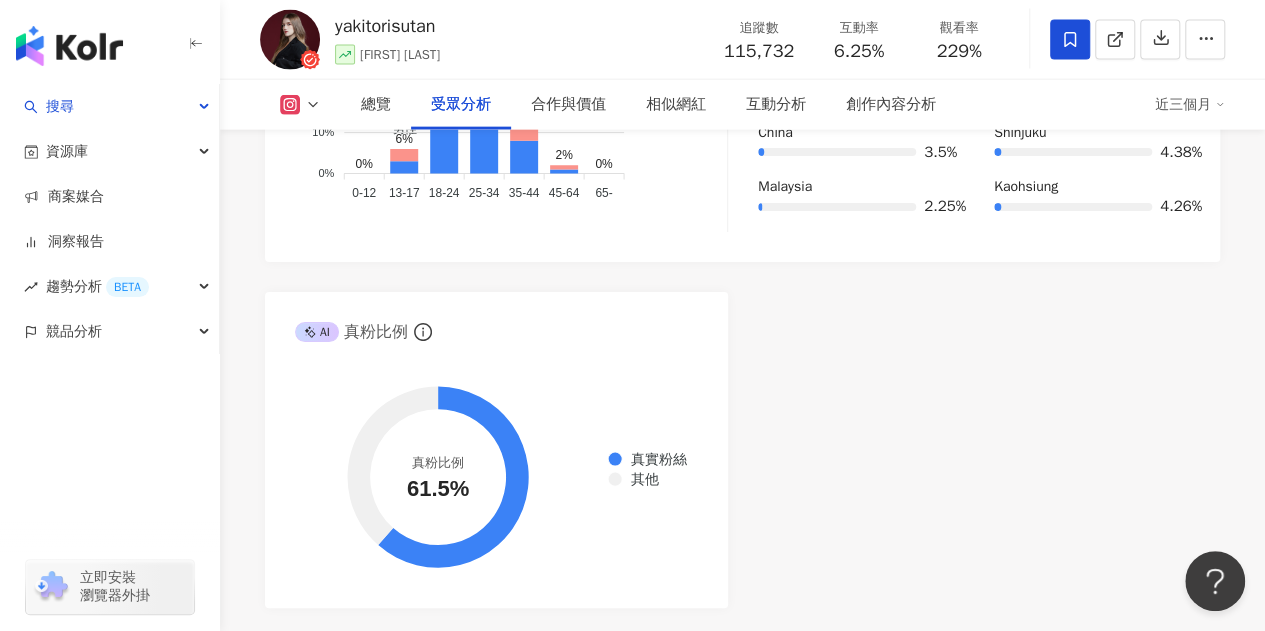 click on "加入網紅收藏 ***** 建立 music 2  KOL 已加入" at bounding box center (632, 315) 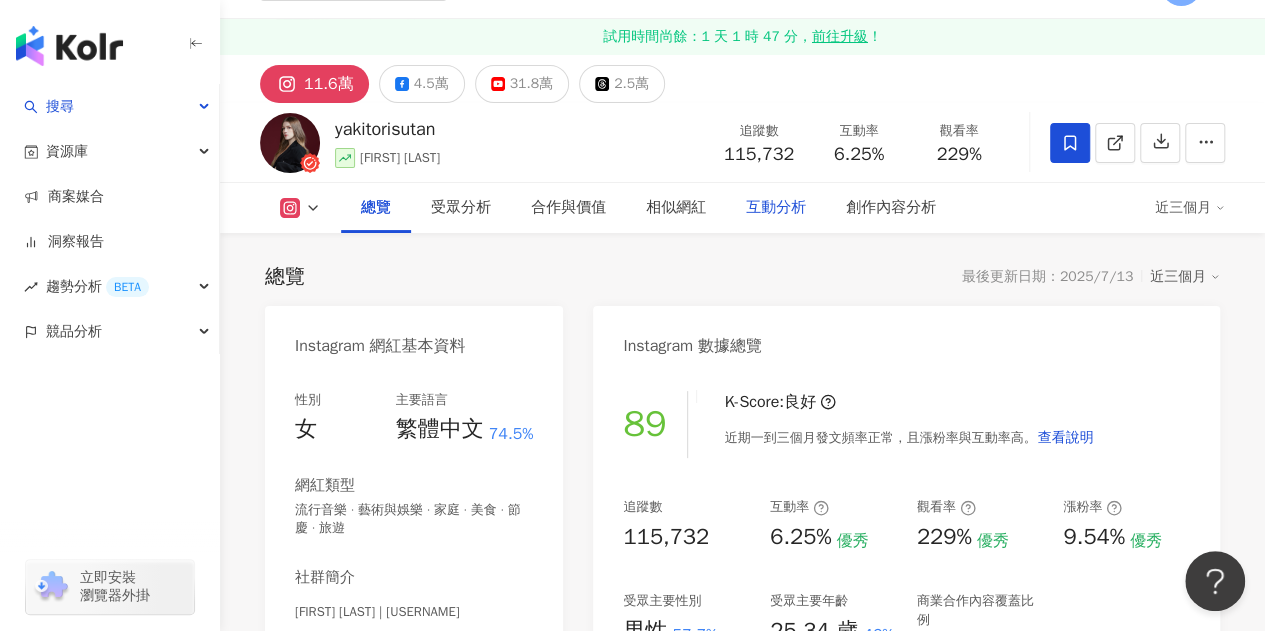 scroll, scrollTop: 0, scrollLeft: 0, axis: both 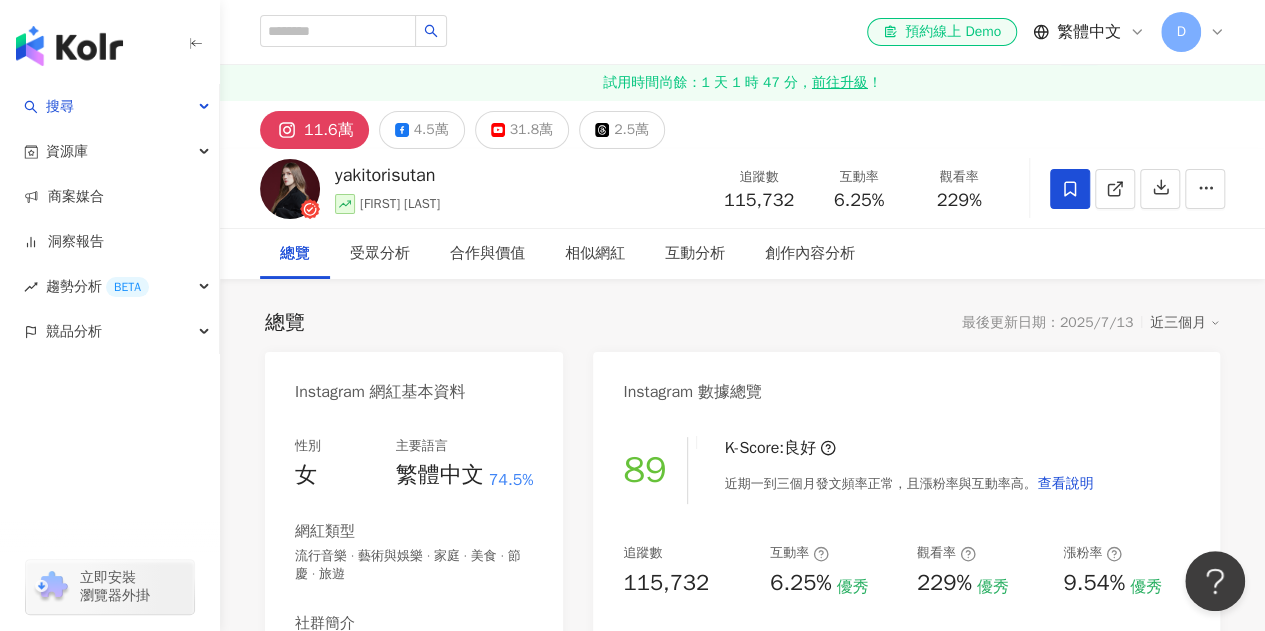 click at bounding box center (1137, 189) 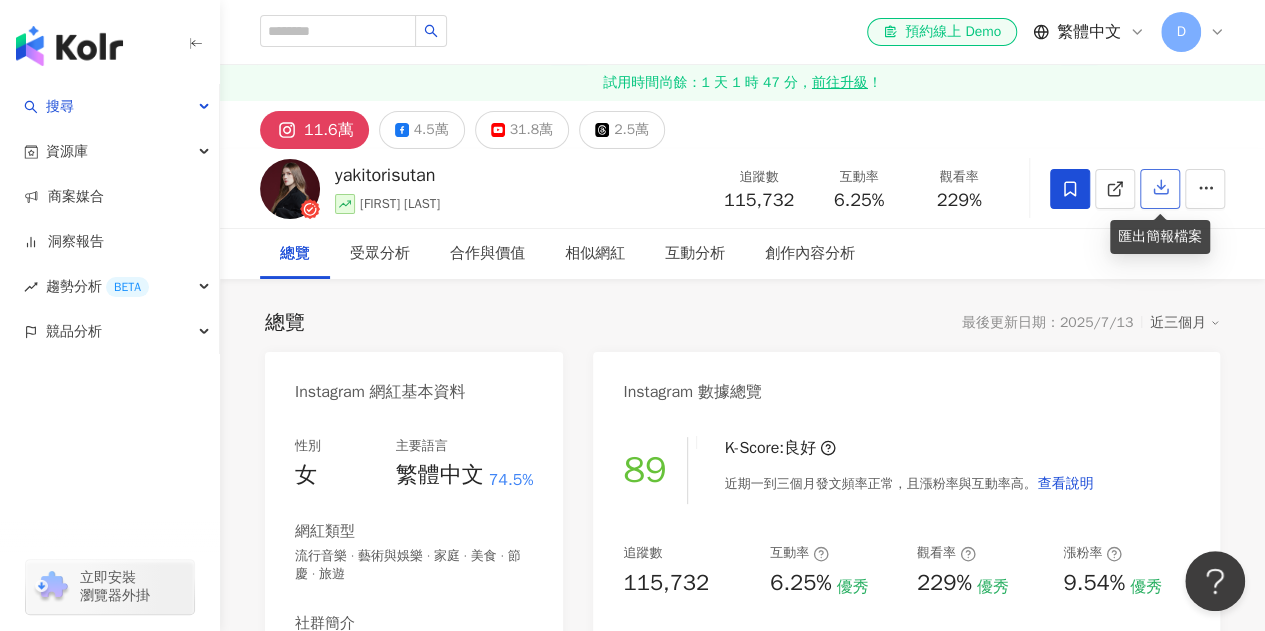 click 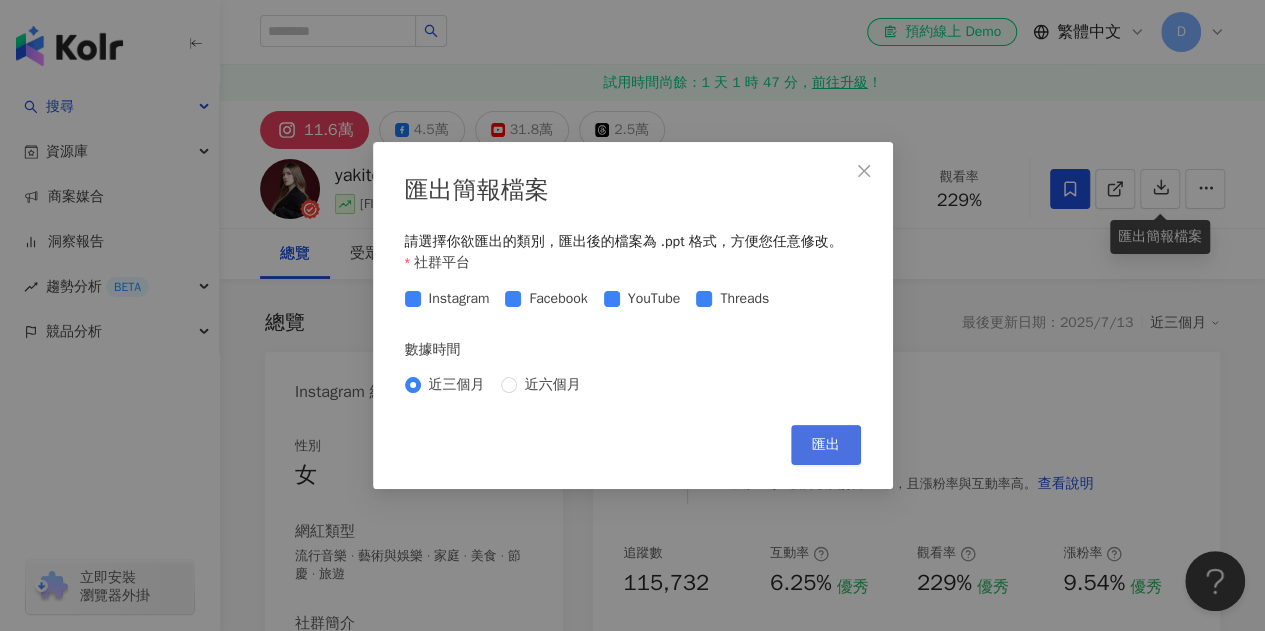click on "匯出" at bounding box center [826, 445] 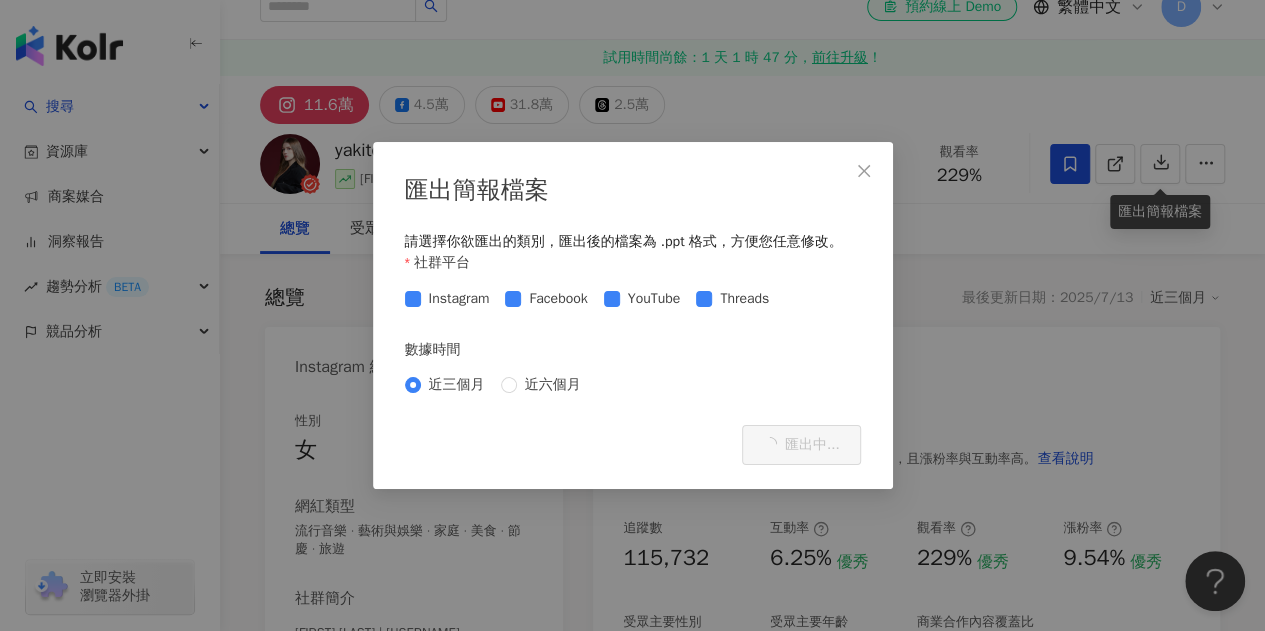 scroll, scrollTop: 203, scrollLeft: 0, axis: vertical 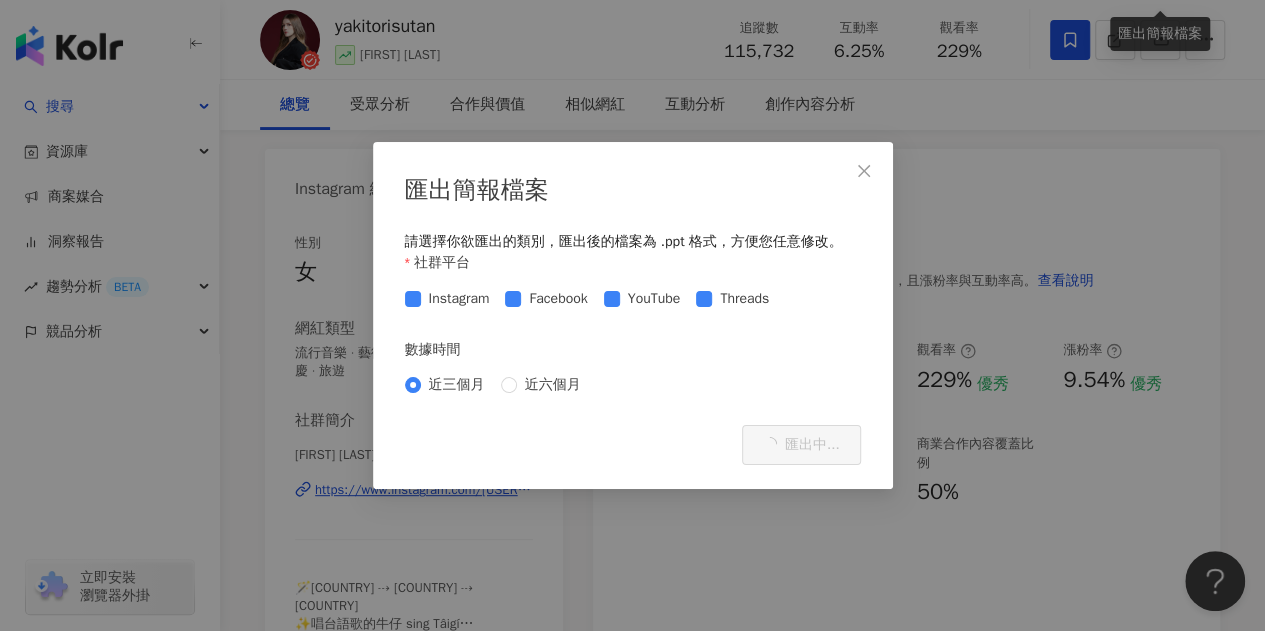 click on "匯出簡報檔案 請選擇你欲匯出的類別，匯出後的檔案為 .ppt 格式，方便您任意修改。 社群平台 Instagram Facebook YouTube Threads 數據時間 近三個月 近六個月 Cancel 匯出中..." at bounding box center (632, 315) 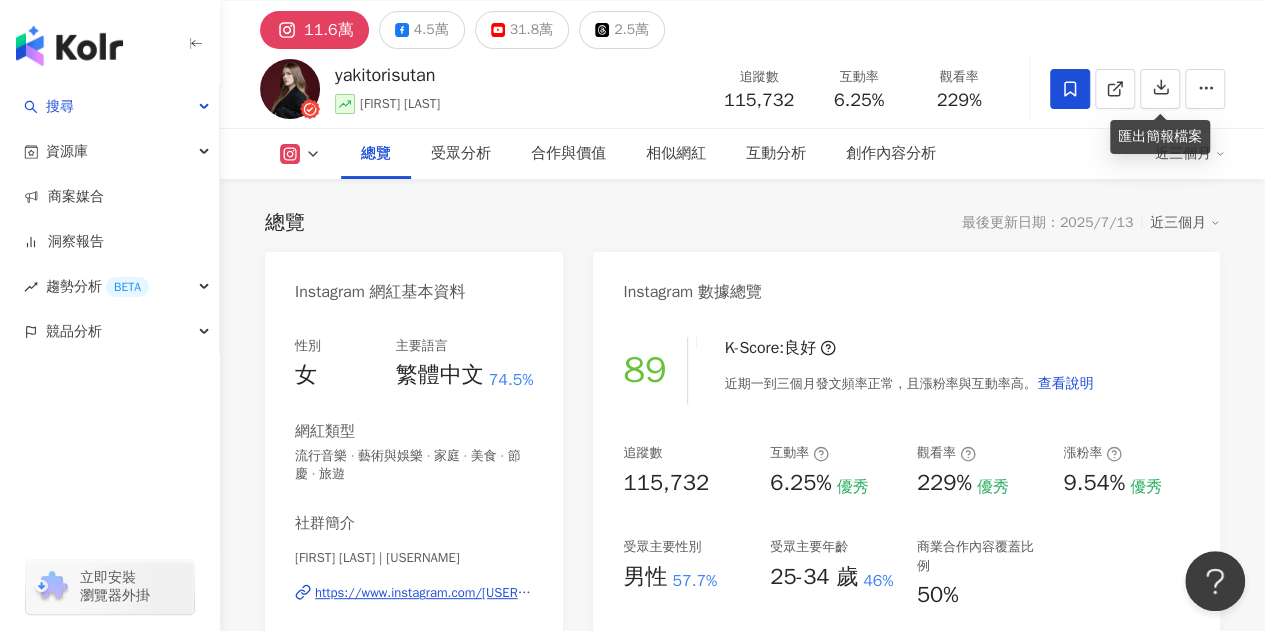 scroll, scrollTop: 200, scrollLeft: 0, axis: vertical 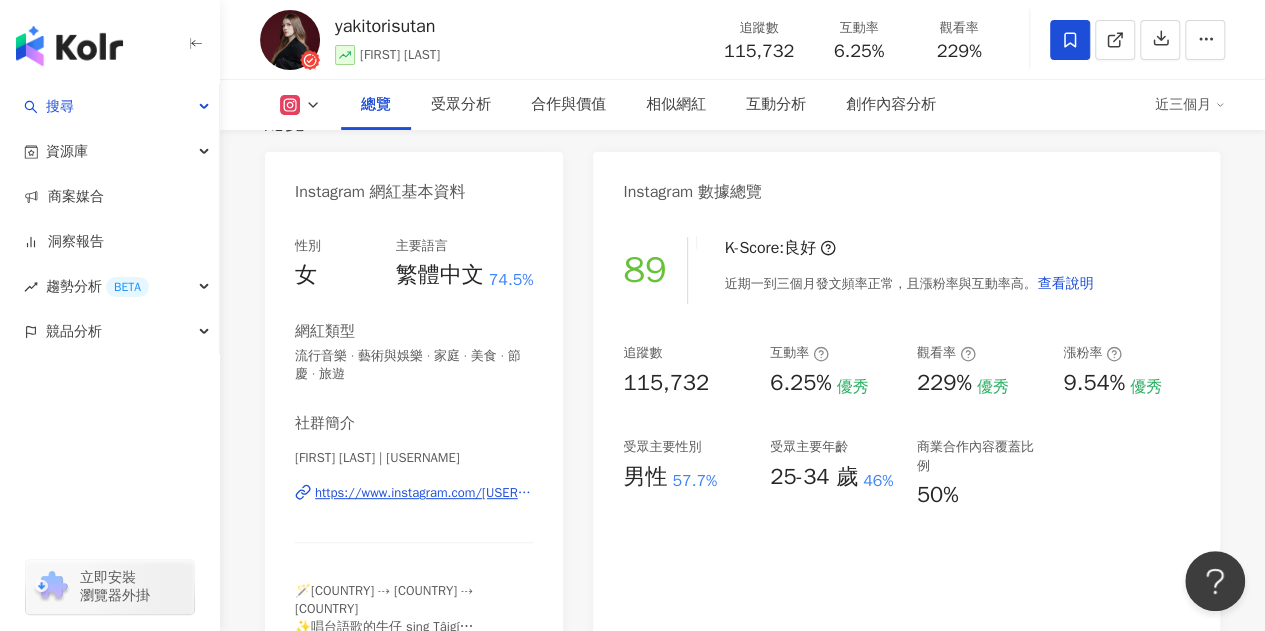 click on "89 K-Score :   良好 近期一到三個月發文頻率正常，且漲粉率與互動率高。 查看說明 追蹤數   115,732 互動率   6.25% 優秀 觀看率   229% 優秀 漲粉率   9.54% 優秀 受眾主要性別   男性 57.7% 受眾主要年齡   25-34 歲 46% 商業合作內容覆蓋比例   50%" at bounding box center [906, 441] 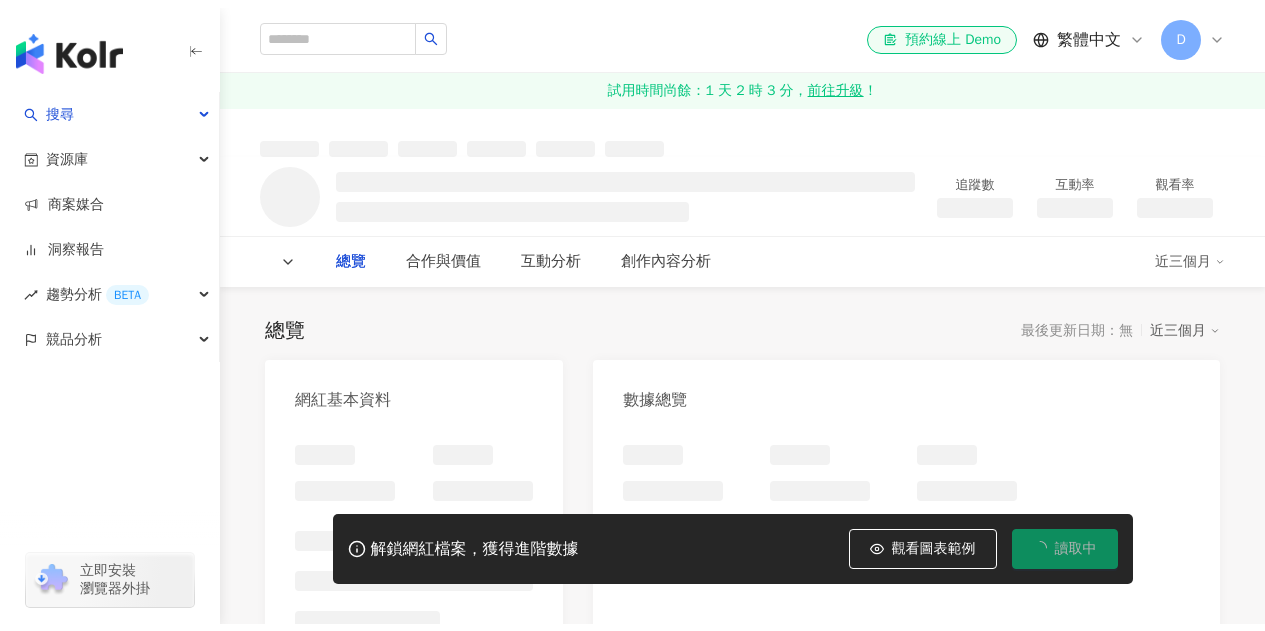 scroll, scrollTop: 0, scrollLeft: 0, axis: both 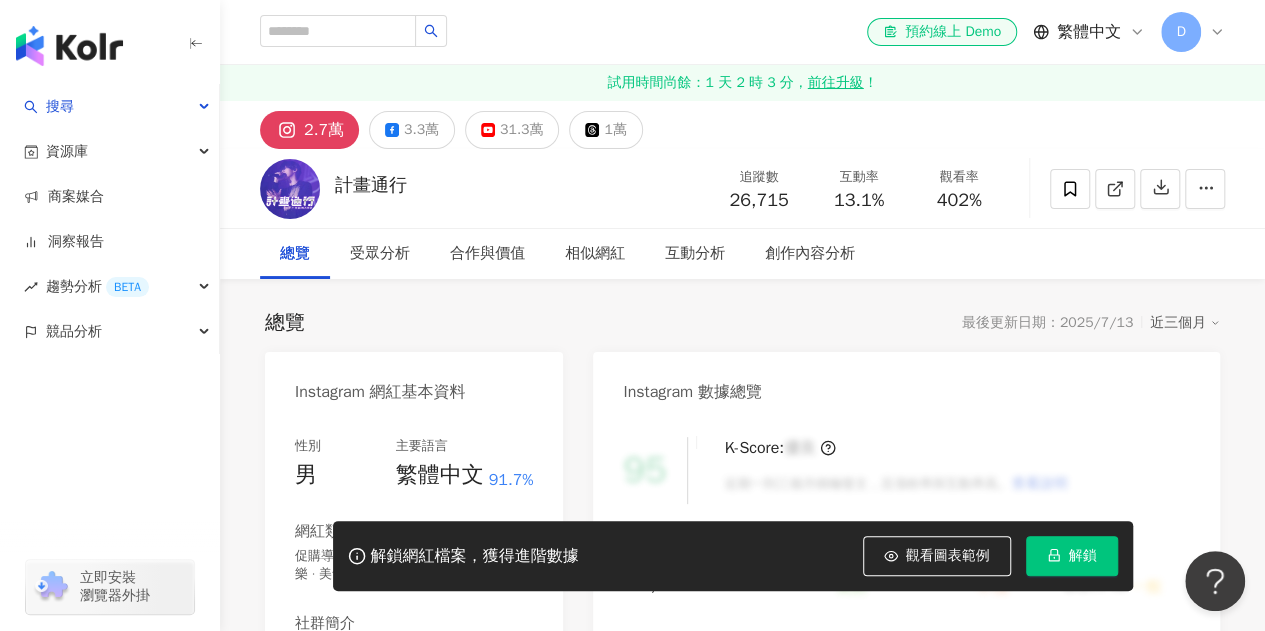 click on "解鎖" at bounding box center [1083, 556] 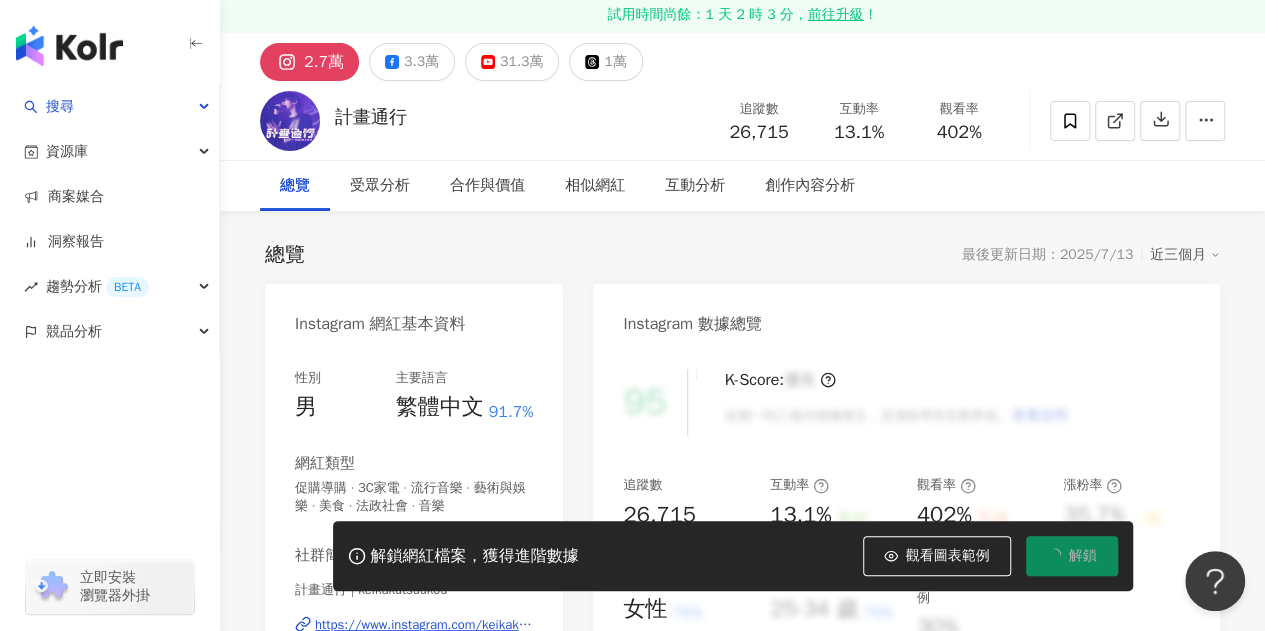 scroll, scrollTop: 100, scrollLeft: 0, axis: vertical 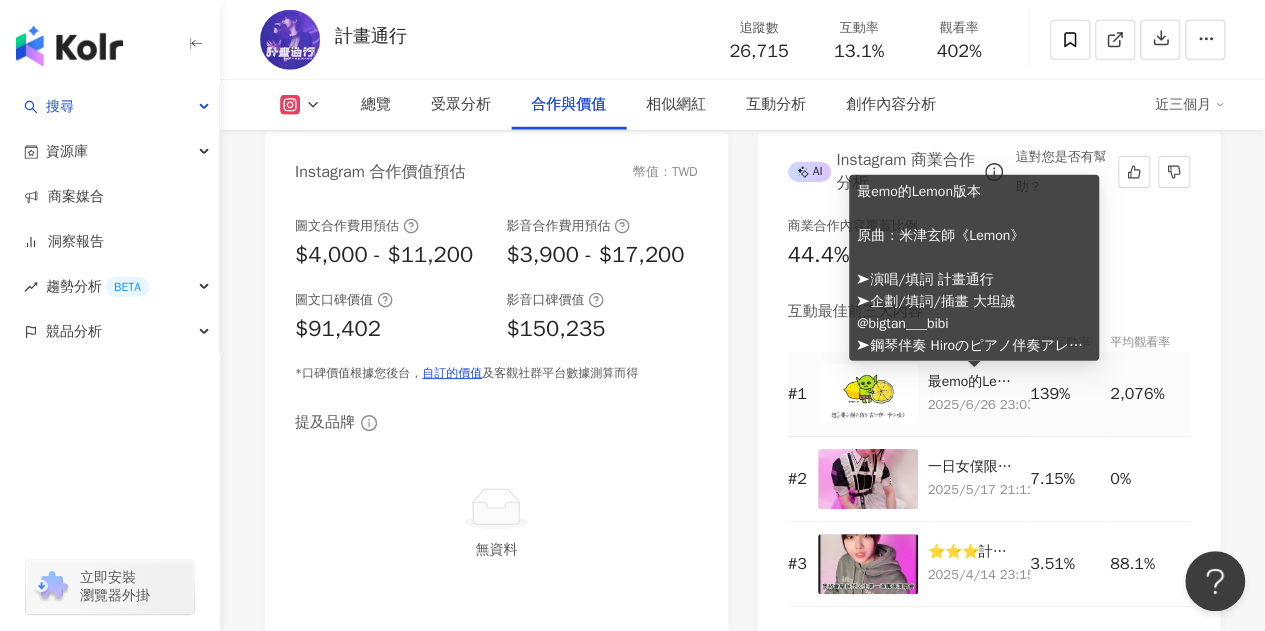 click on "最emo的Lemon版本
原曲：米津玄師《Lemon》
➤演唱/填詞  計畫通行
➤企劃/填詞/插畫  大坦誠
@bigtan___bibi
➤鋼琴伴奏  Hiroのピアノ伴奏アレンジ" at bounding box center [974, 382] 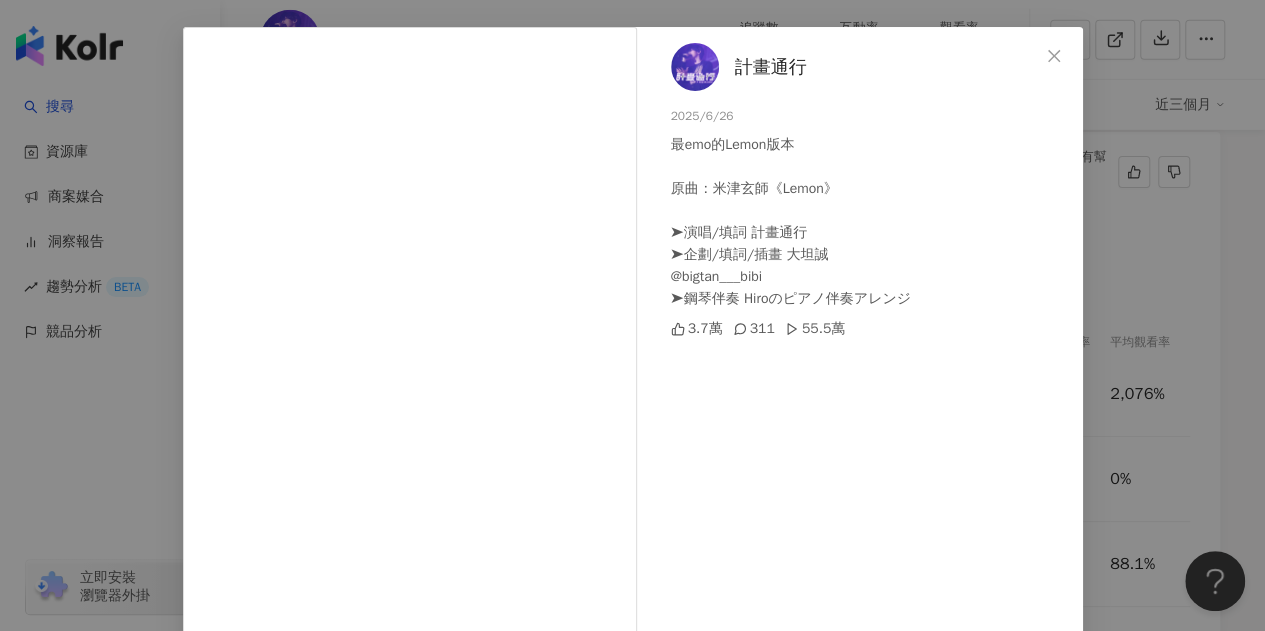 scroll, scrollTop: 100, scrollLeft: 0, axis: vertical 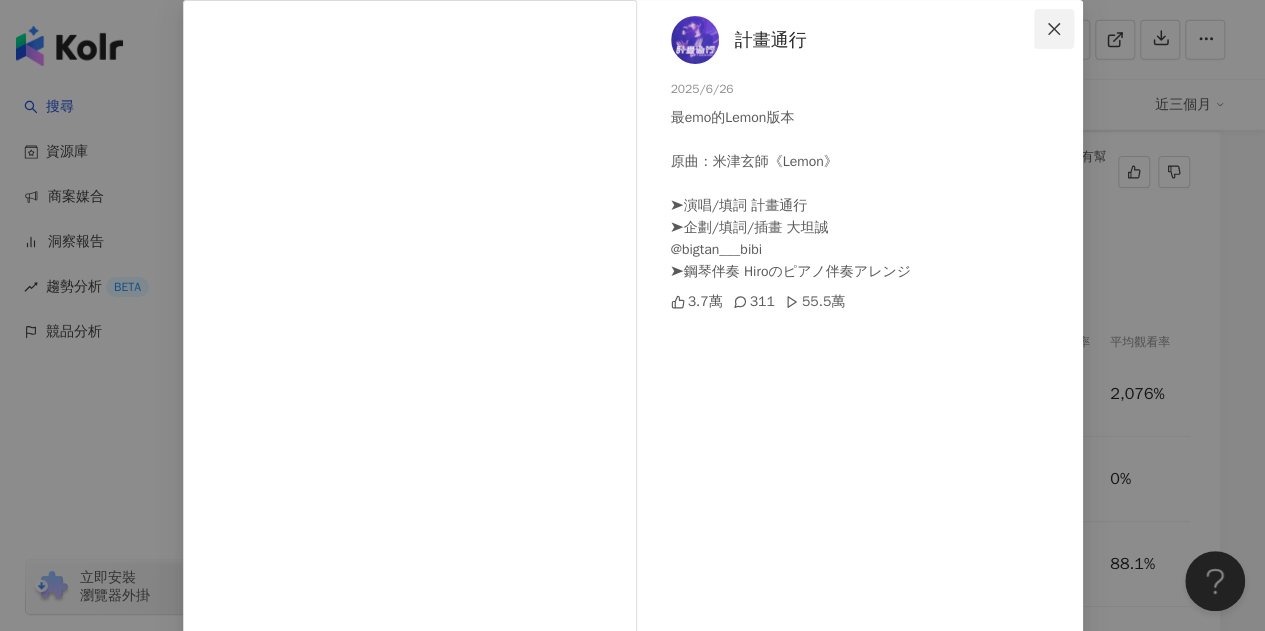 click 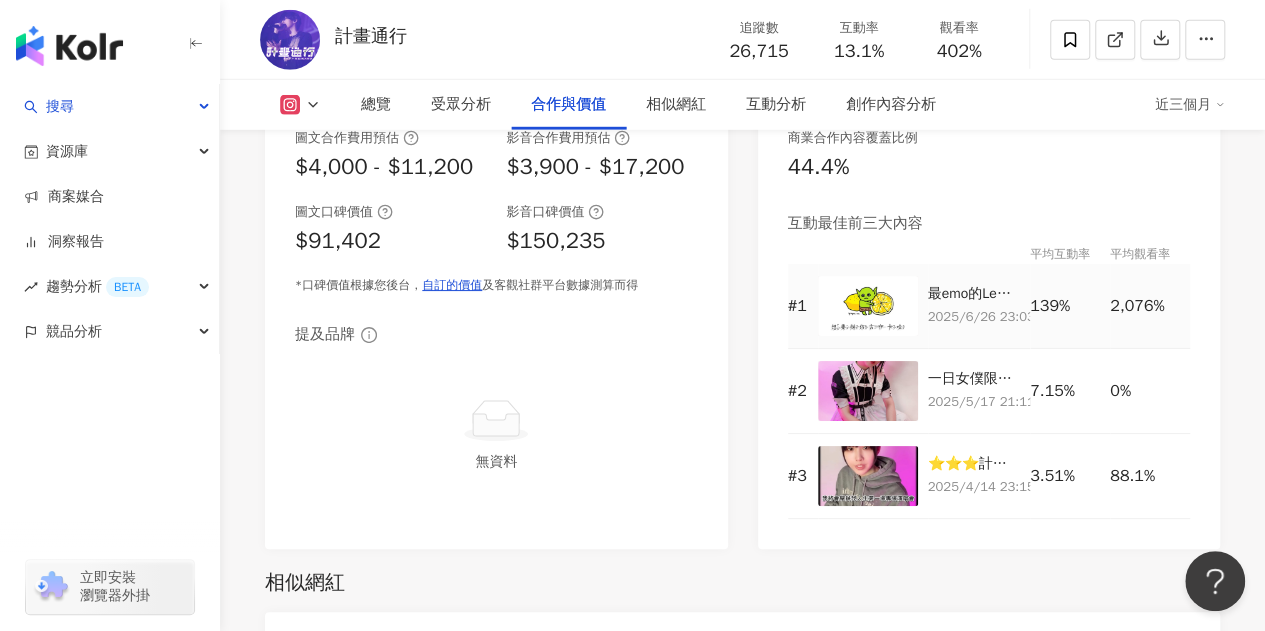 scroll, scrollTop: 3000, scrollLeft: 0, axis: vertical 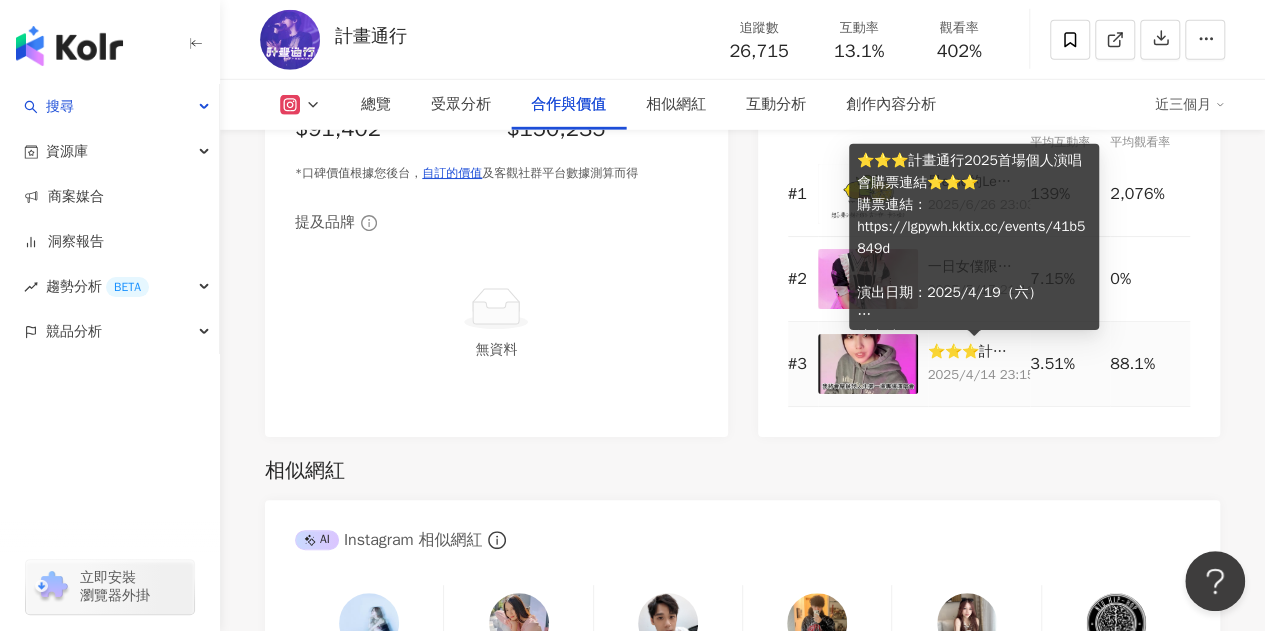 click on "⭐⭐⭐計畫通行2025首場個人演唱會購票連結⭐⭐⭐
購票連結：https://lgpywh.kktix.cc/events/41b5849d
演出日期：2025/4/19（六）
演出時間：17:00
演出地點：花漾展演空間
演出地址：台北市中正區仁愛路一段17號10樓
啟售時間：2025/2/10（一）12:00
購票方式：KKTIX及全台全家便利商店
票　　價：VIP NT$3200 / A區 NT$1200 / B 區 NT$900 / 身障票 NT$1600" at bounding box center [974, 352] 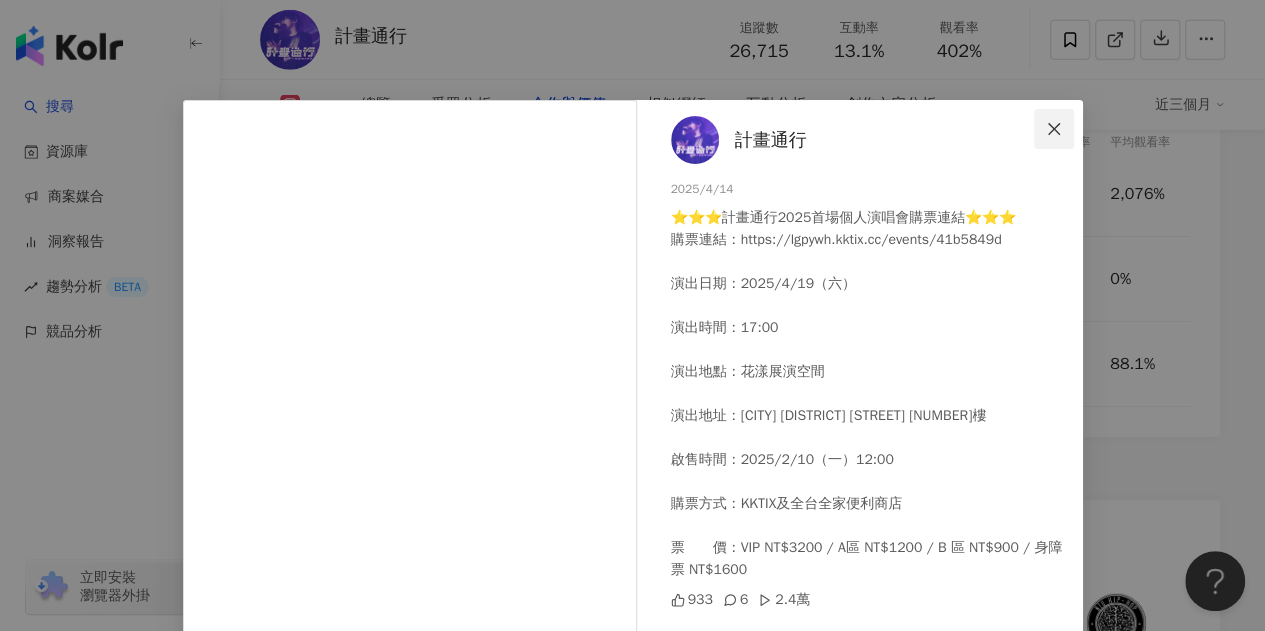 click 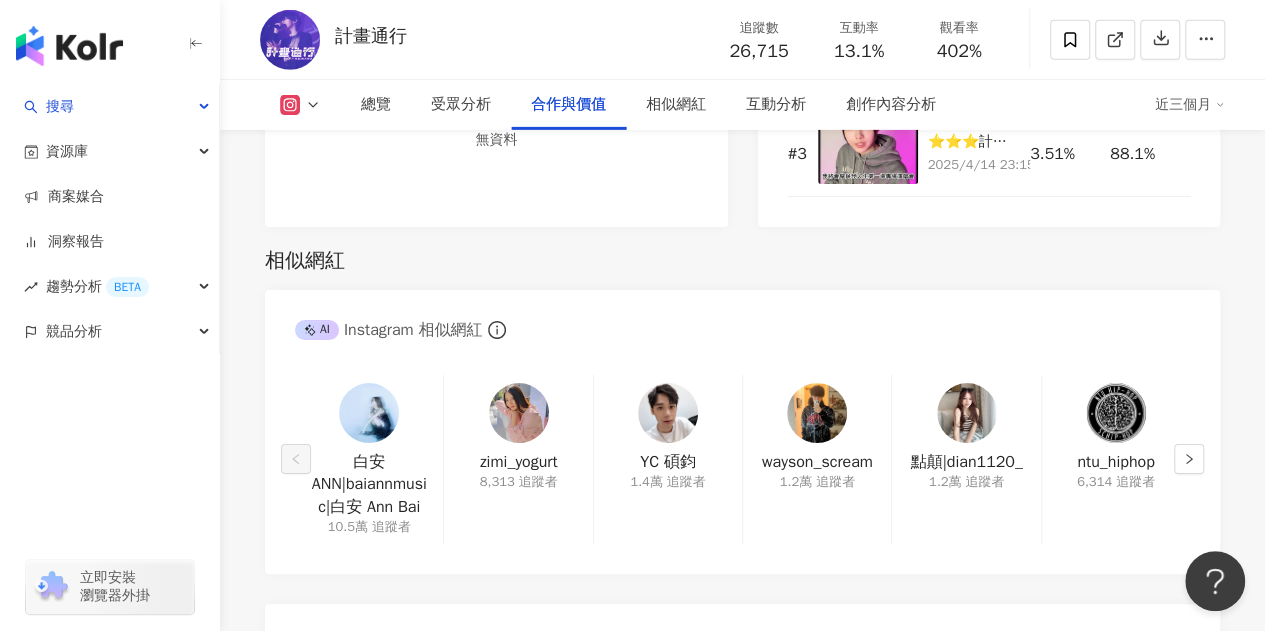 scroll, scrollTop: 3200, scrollLeft: 0, axis: vertical 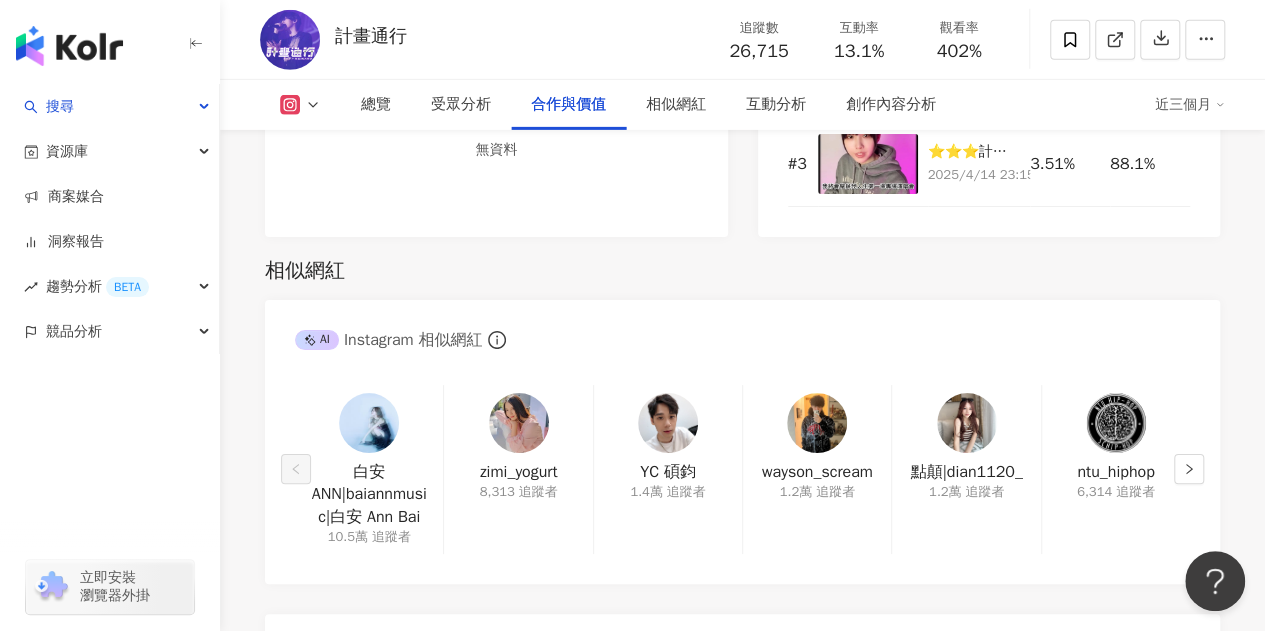 click on "計畫通行" at bounding box center (371, 36) 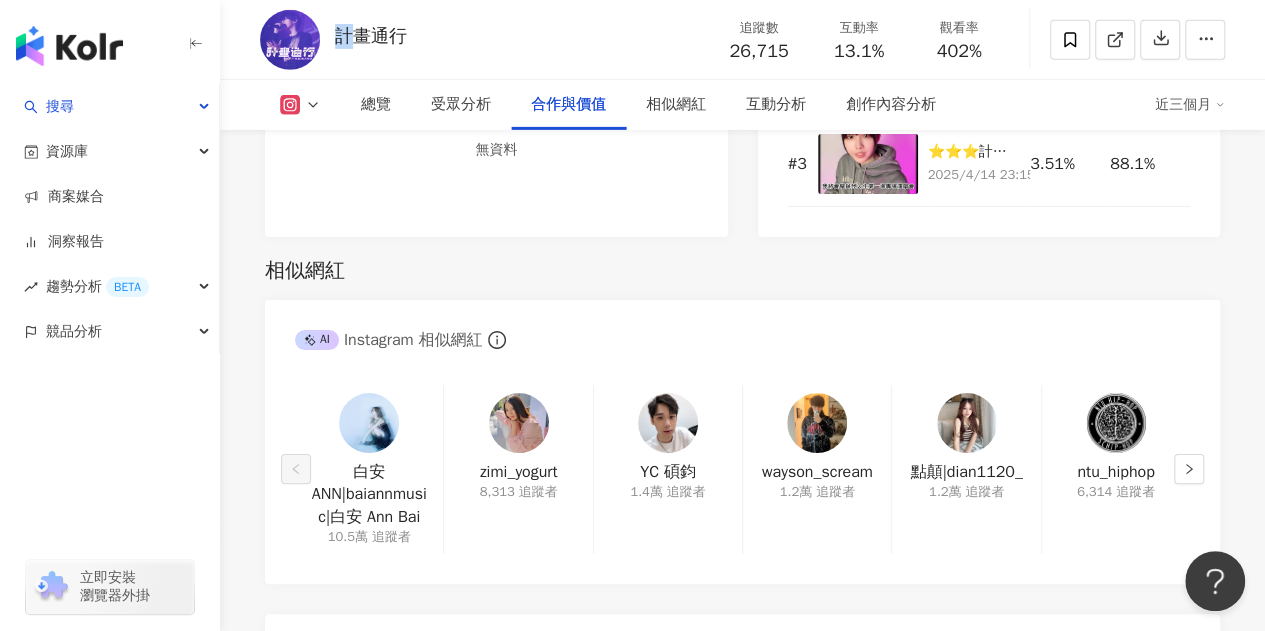 click on "計畫通行" at bounding box center [371, 36] 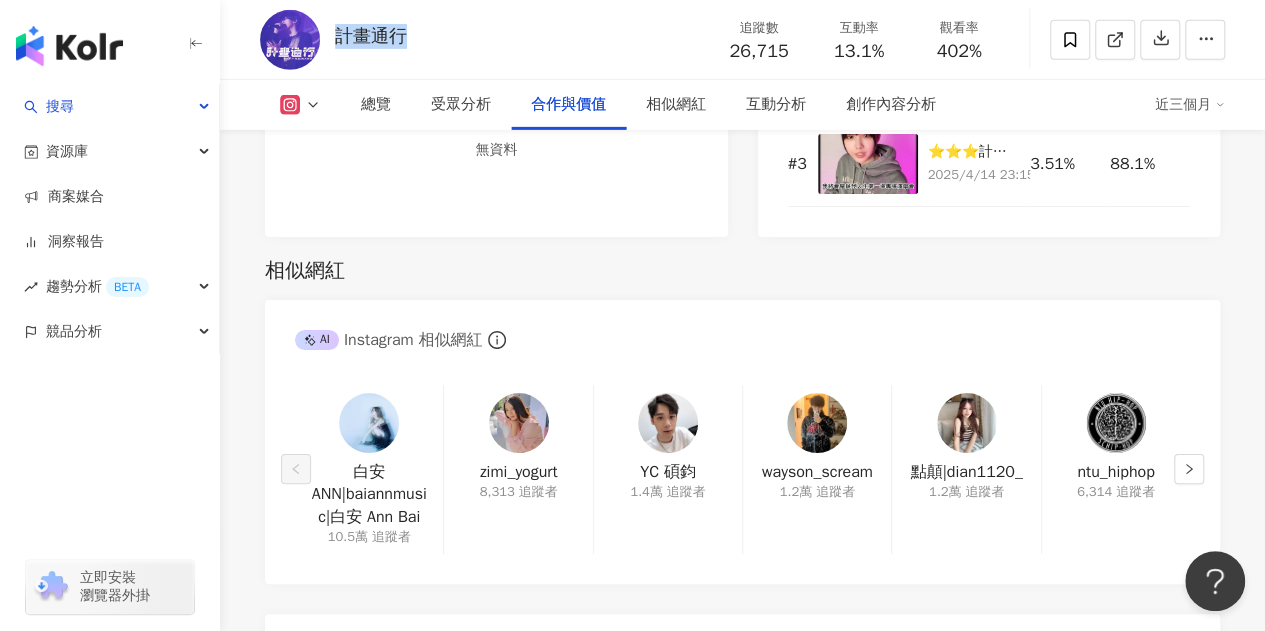 drag, startPoint x: 338, startPoint y: 37, endPoint x: 402, endPoint y: 32, distance: 64.195015 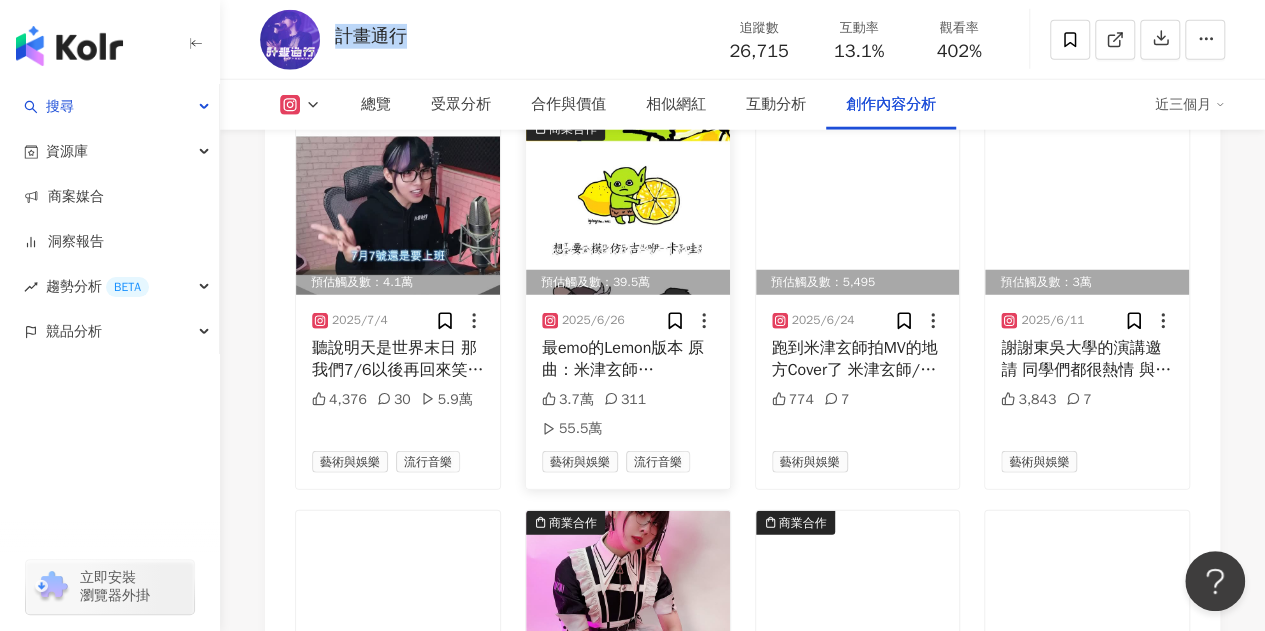 scroll, scrollTop: 6400, scrollLeft: 0, axis: vertical 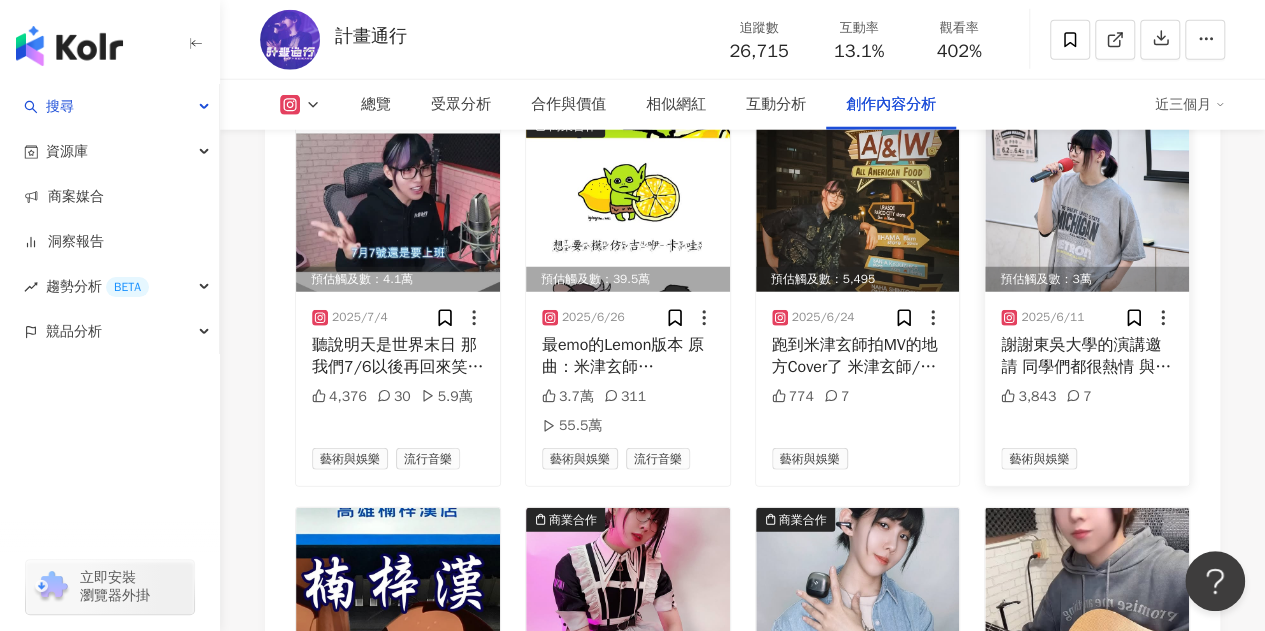 click on "謝謝東吳大學的演講邀請 同學們都很熱情 與大家分享經驗以及帶來一點小小演出我也很開心！
我看著收到的照片也有點開始懷疑我的性別了
哎 反正我就是我嘛 繼續努力唱著歌的我！" at bounding box center (1087, 356) 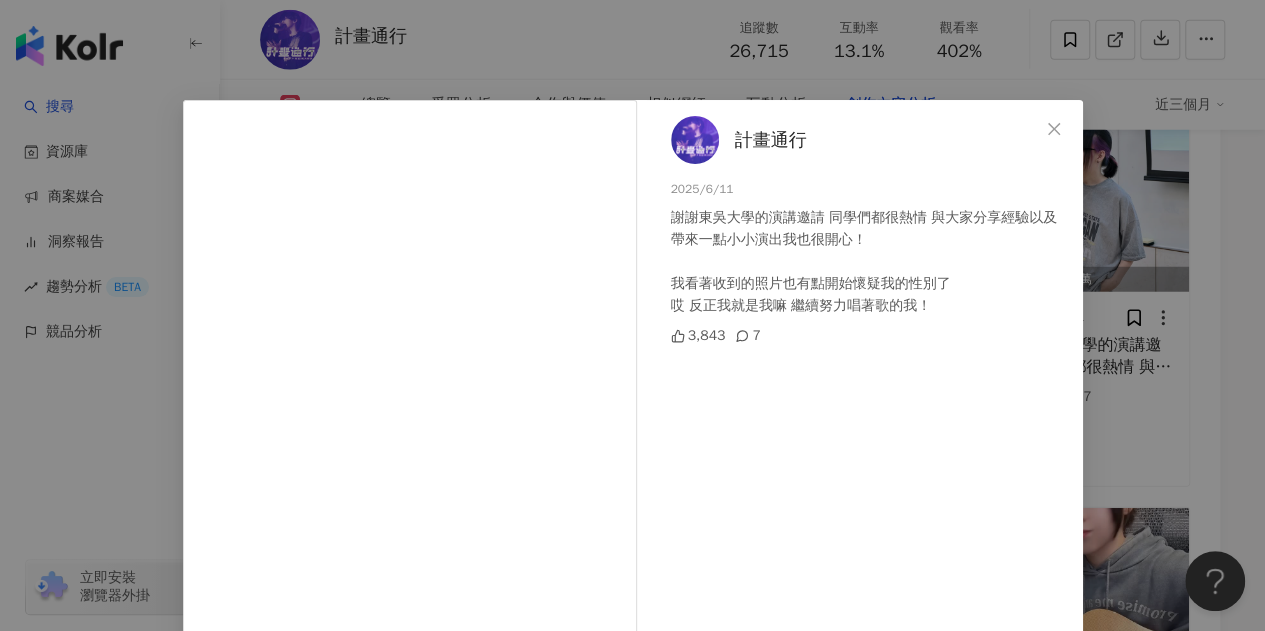 scroll, scrollTop: 88, scrollLeft: 0, axis: vertical 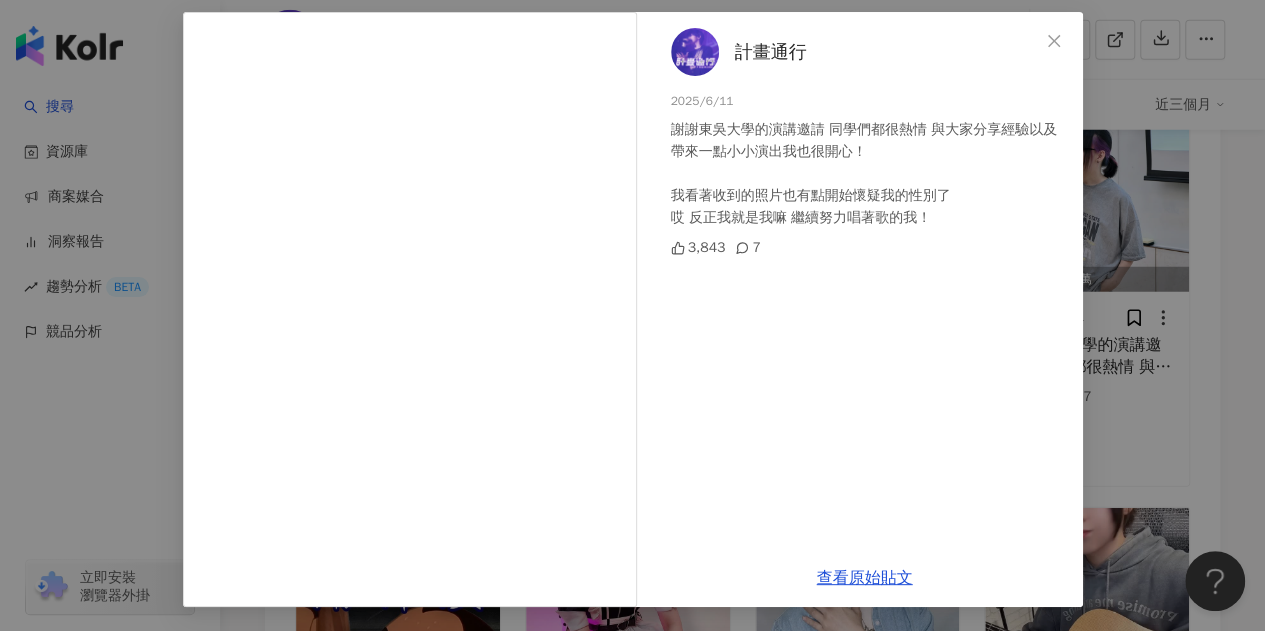 click 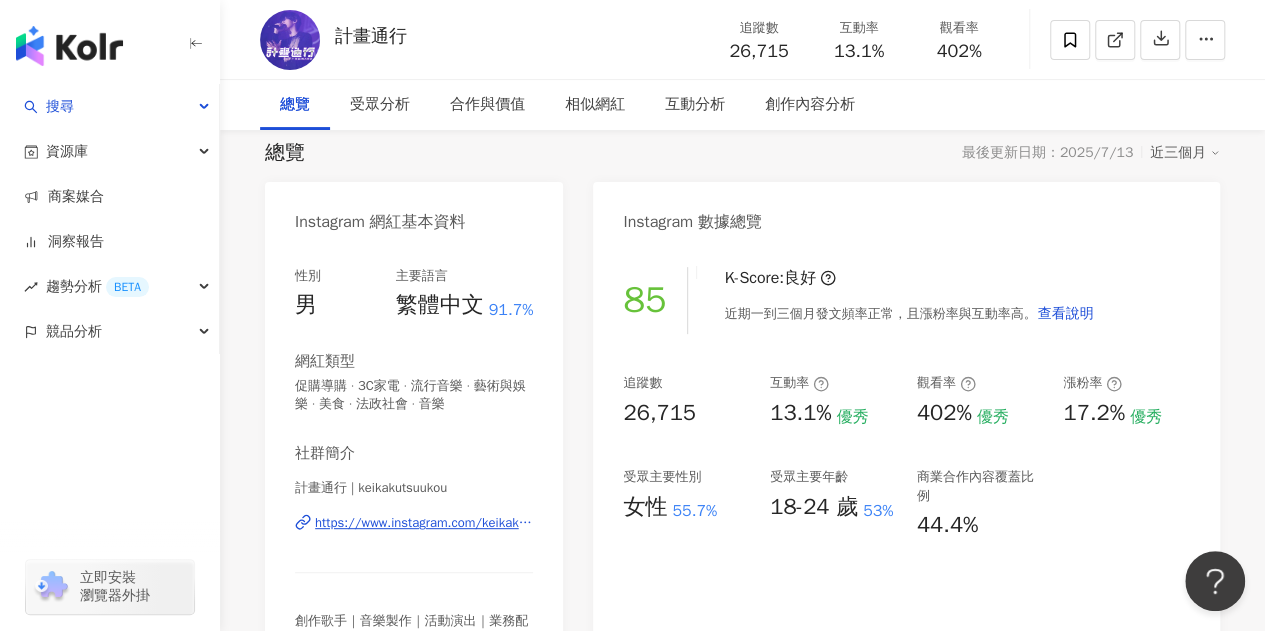 scroll, scrollTop: 200, scrollLeft: 0, axis: vertical 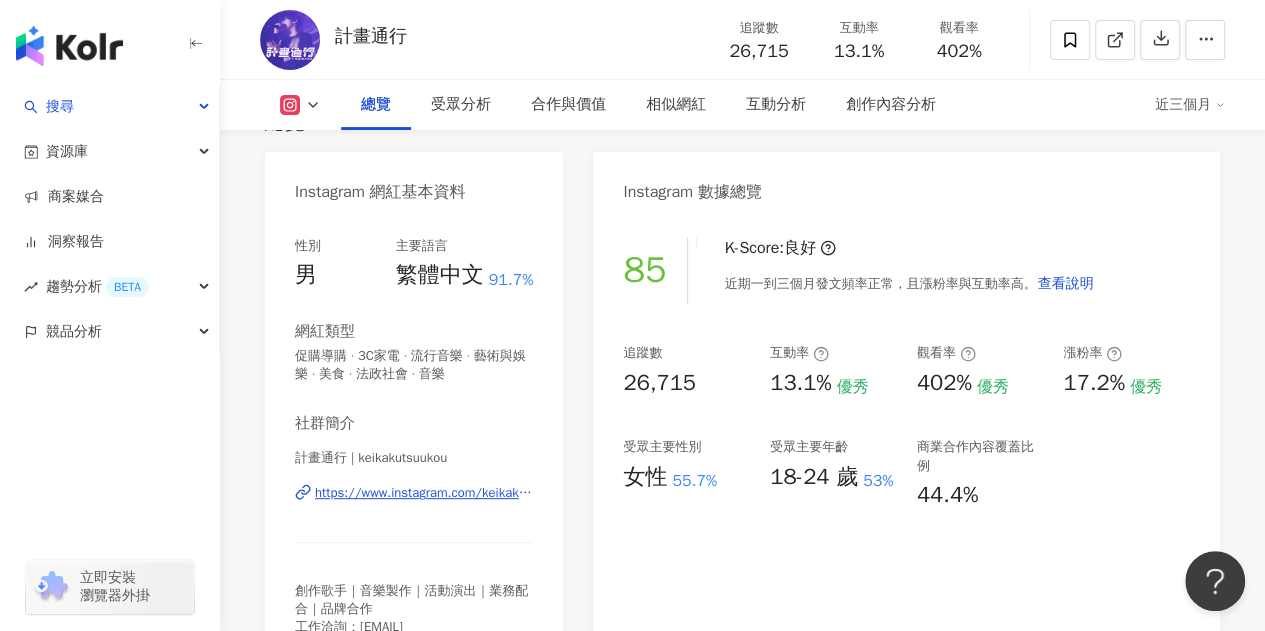 click on "漲粉率" at bounding box center [1126, 353] 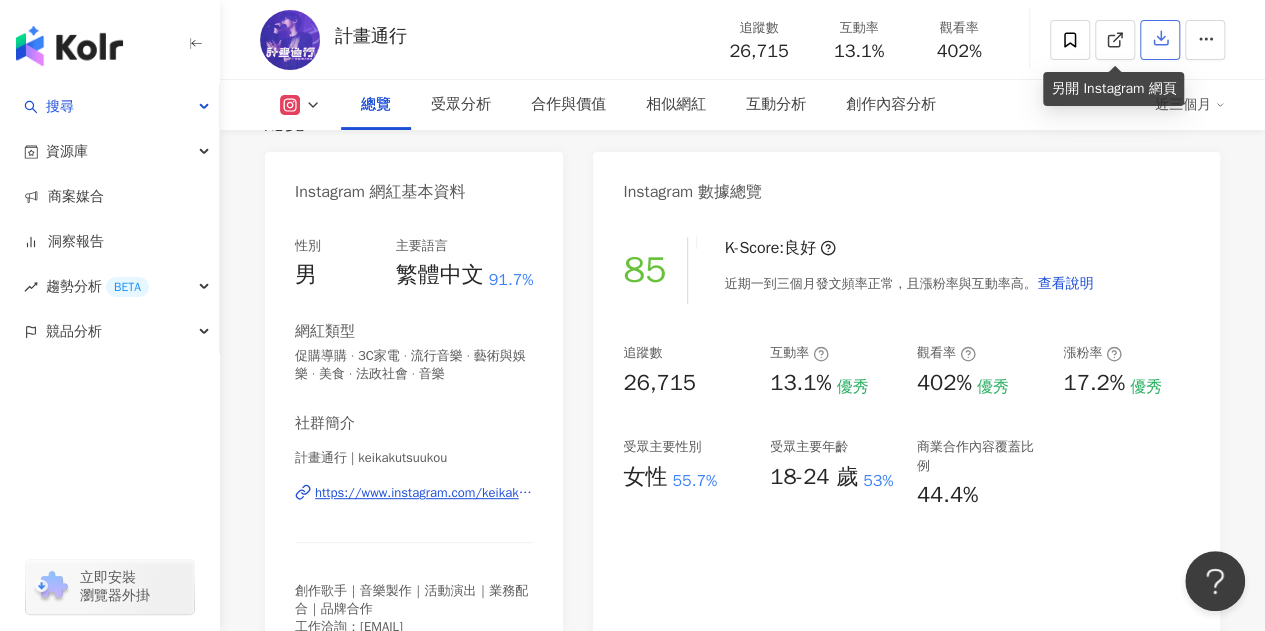 click 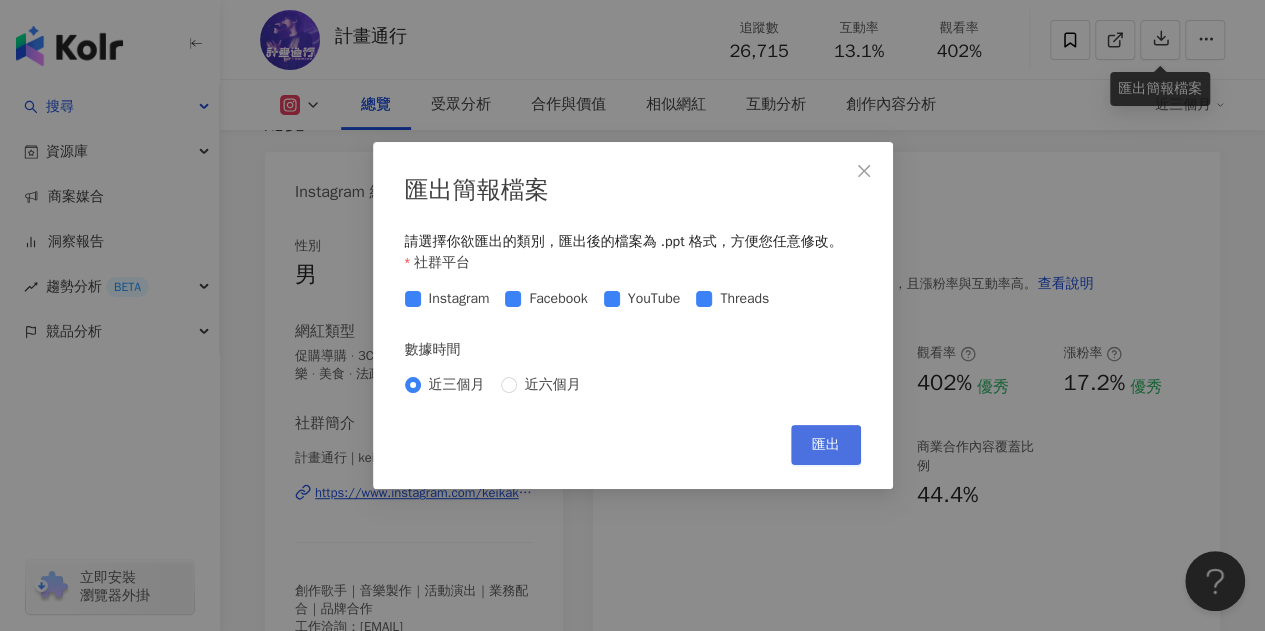 click on "匯出" at bounding box center (826, 445) 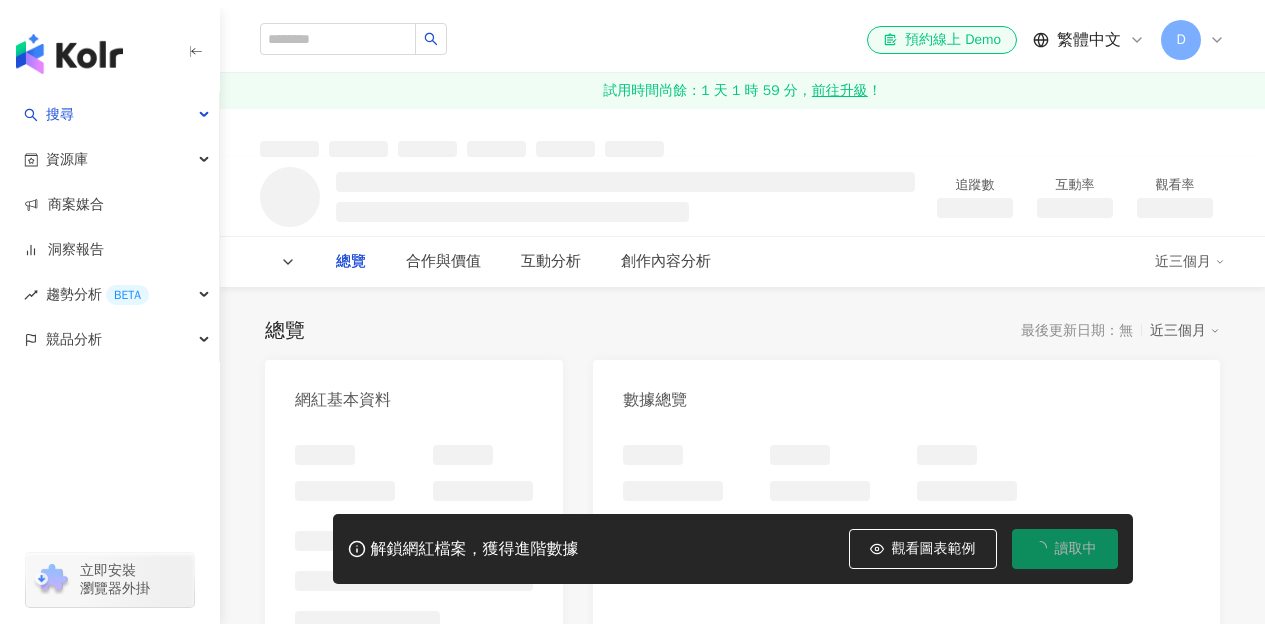 scroll, scrollTop: 0, scrollLeft: 0, axis: both 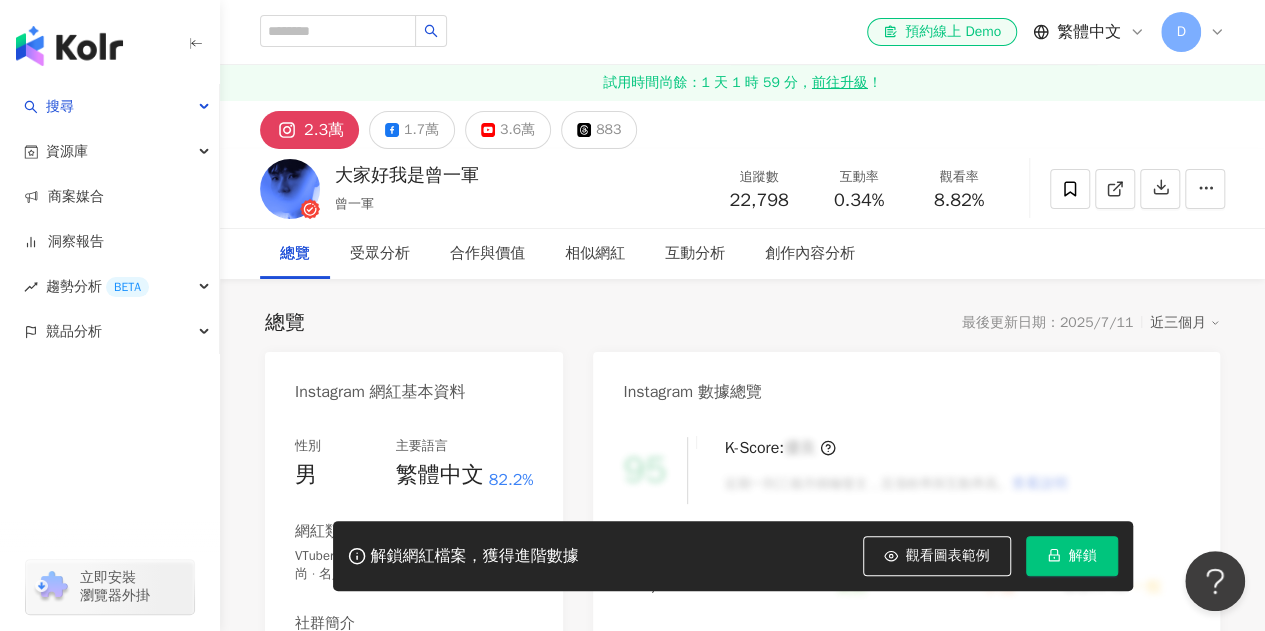 click on "2.3萬 1.7萬 3.6萬 883" at bounding box center [742, 125] 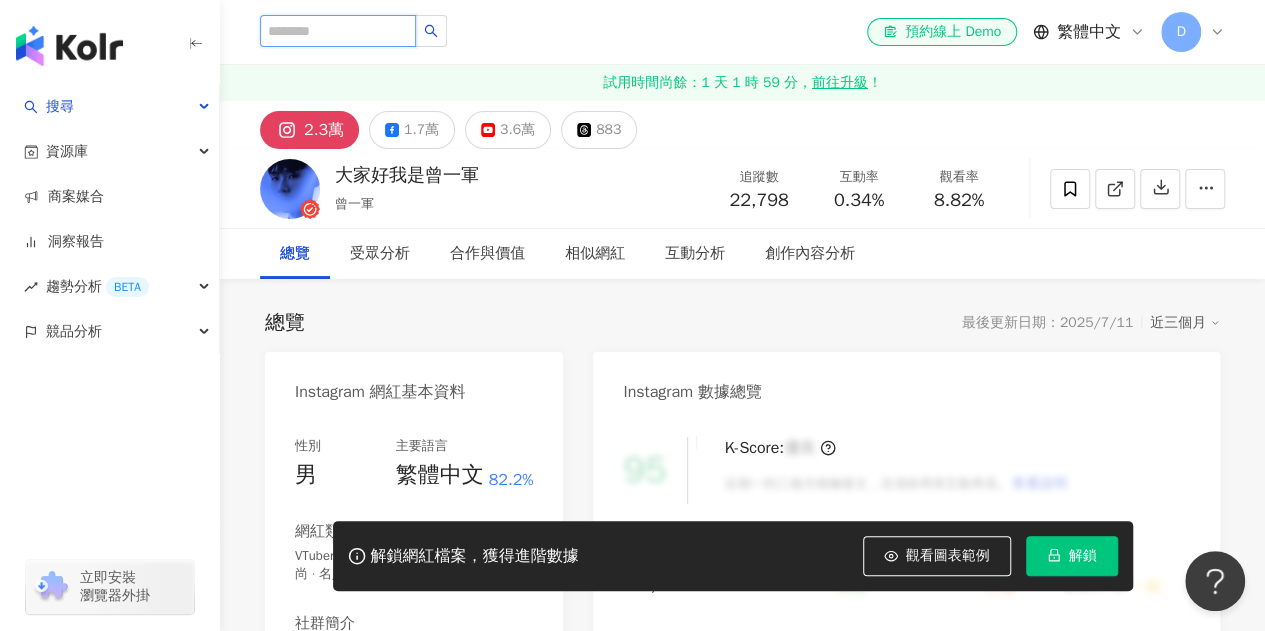 click at bounding box center [338, 31] 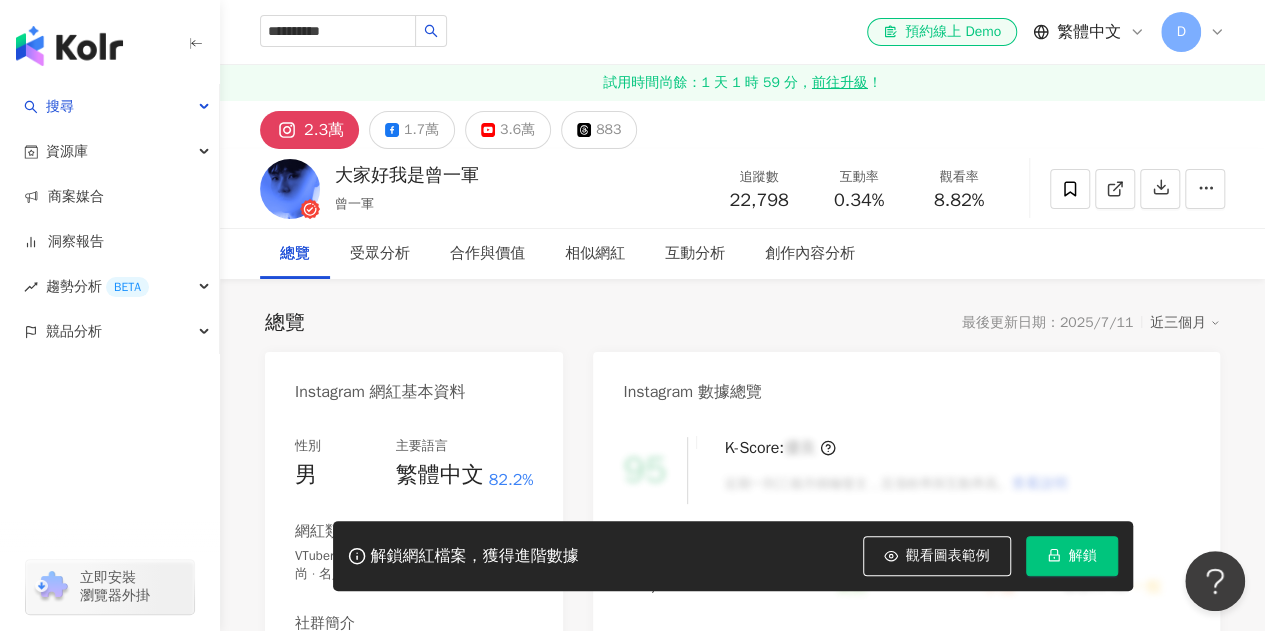 click on "2.3萬 1.7萬 3.6萬 883" at bounding box center [742, 125] 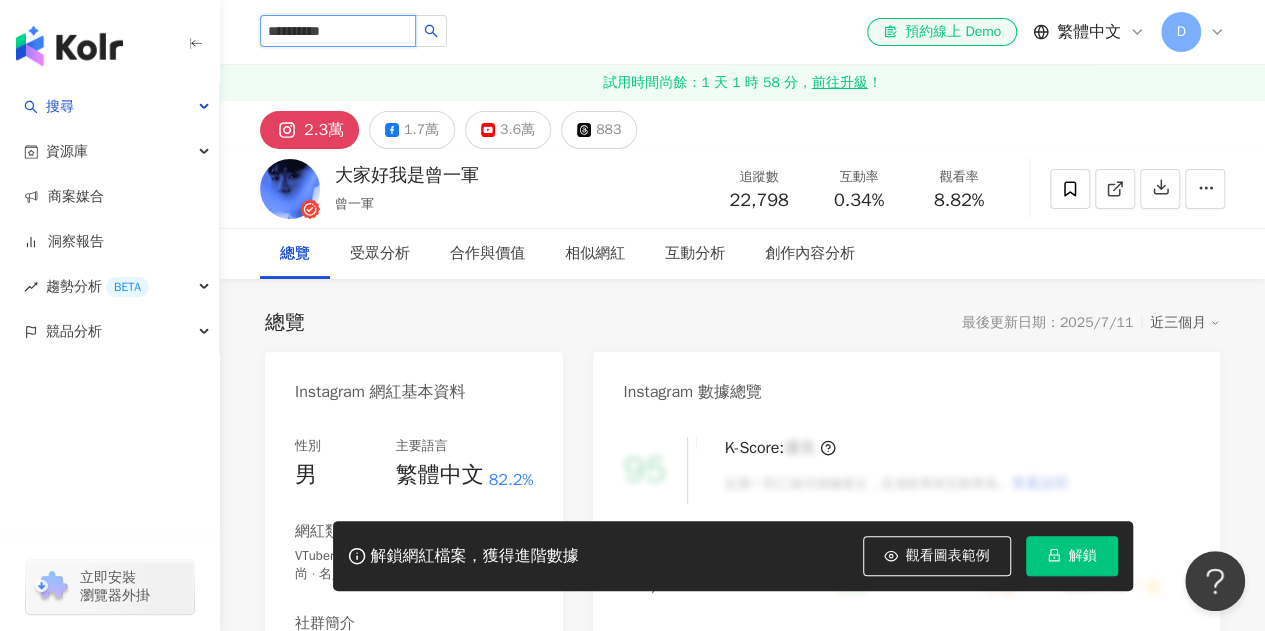 click on "**********" at bounding box center (338, 31) 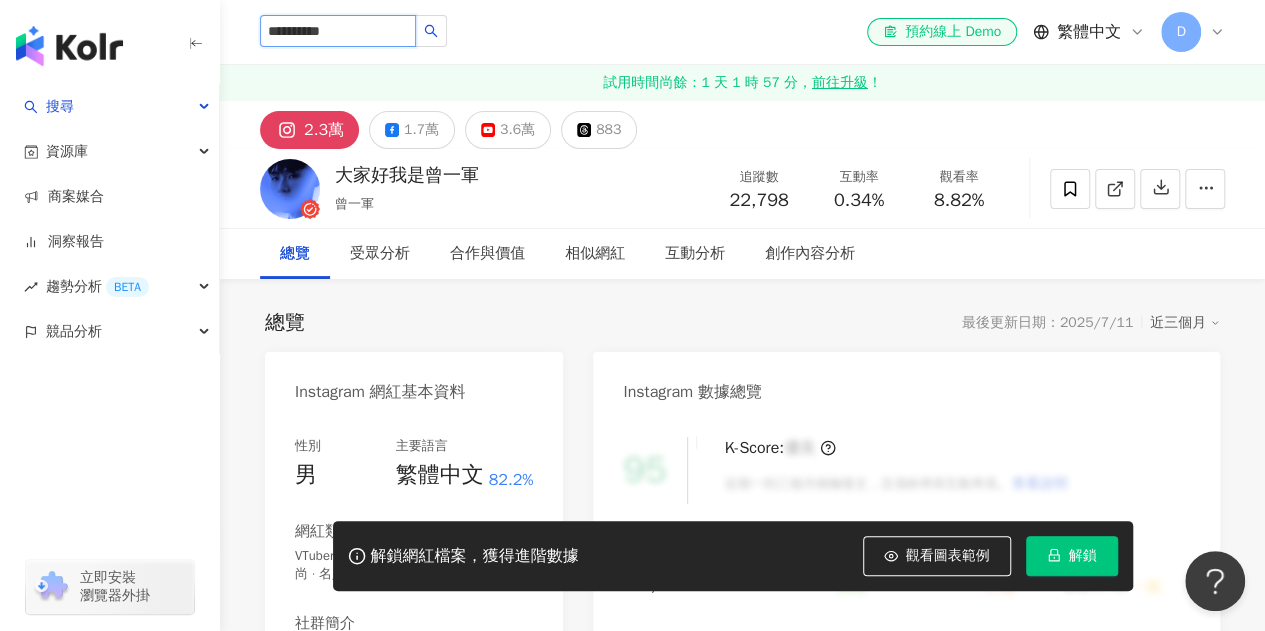 drag, startPoint x: 371, startPoint y: 31, endPoint x: 193, endPoint y: 29, distance: 178.01123 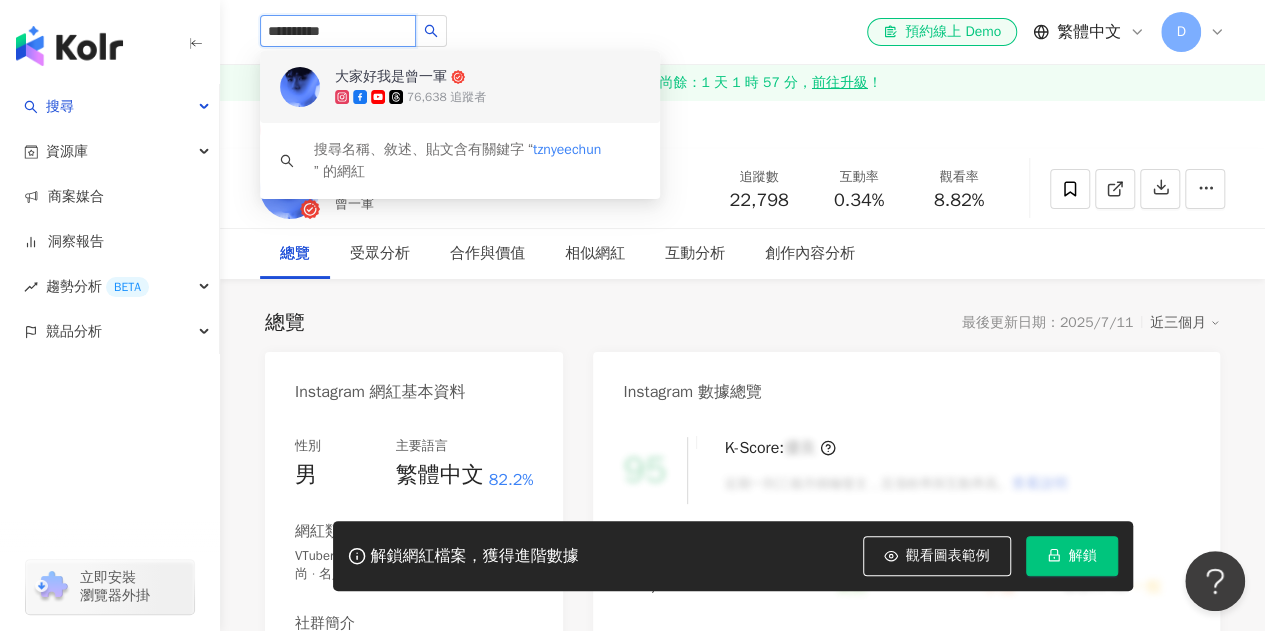 paste on "**********" 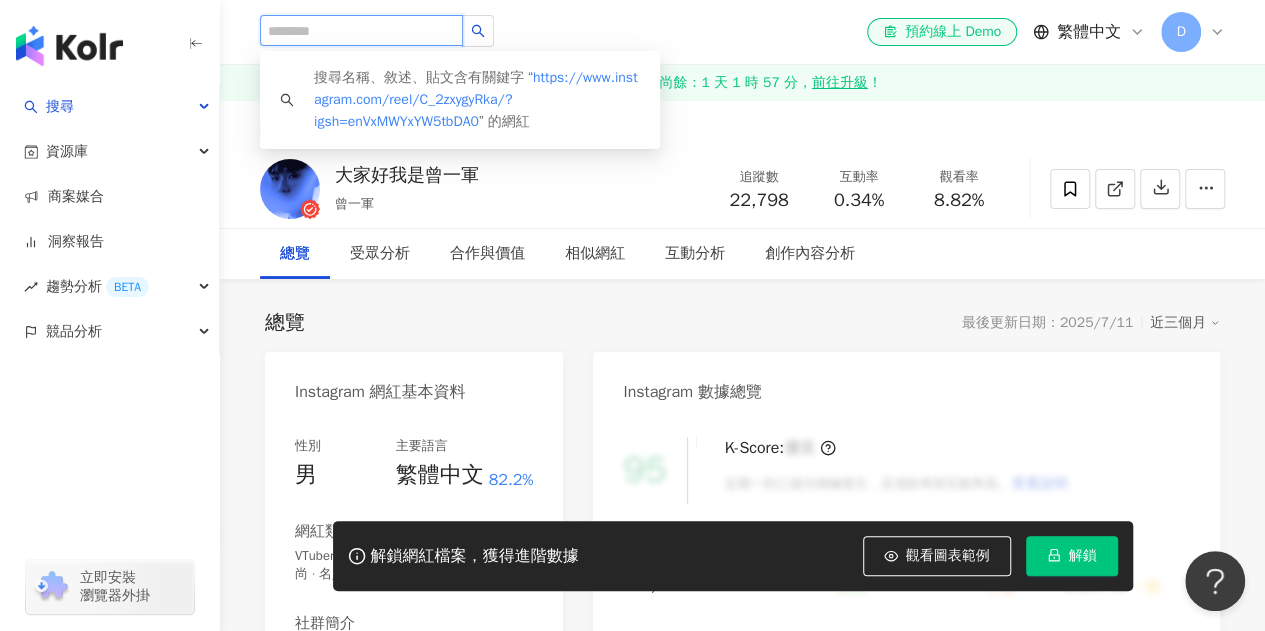 scroll, scrollTop: 0, scrollLeft: 0, axis: both 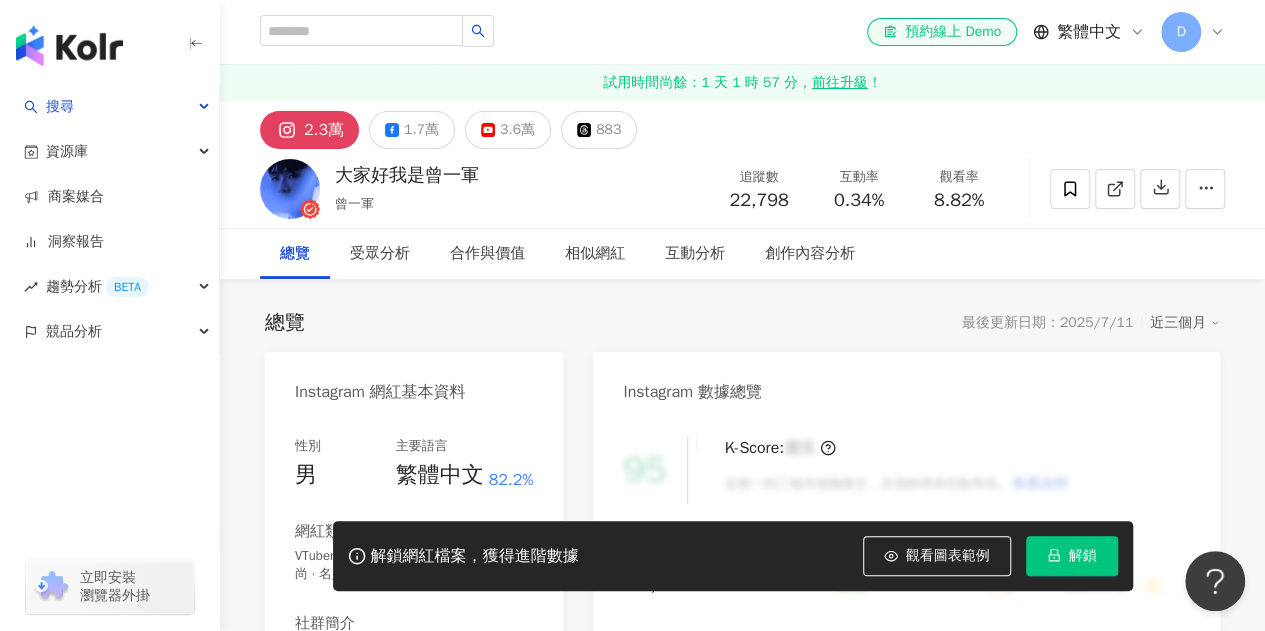 drag, startPoint x: 929, startPoint y: 118, endPoint x: 407, endPoint y: 99, distance: 522.34564 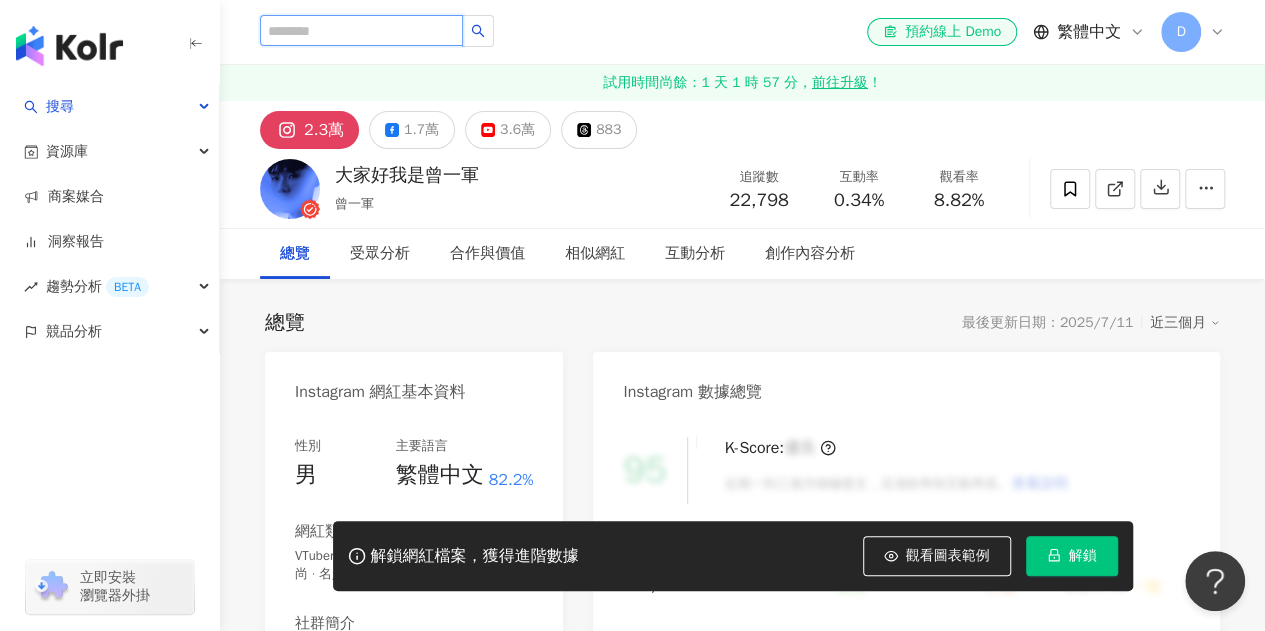 click at bounding box center [361, 30] 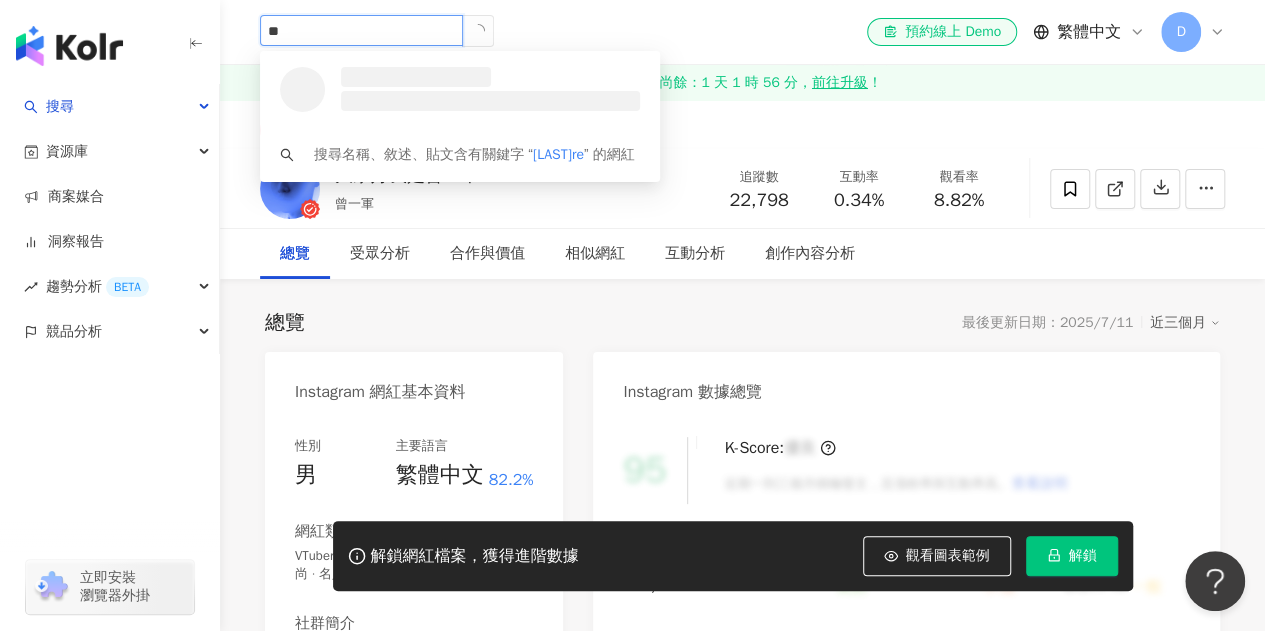 type on "*" 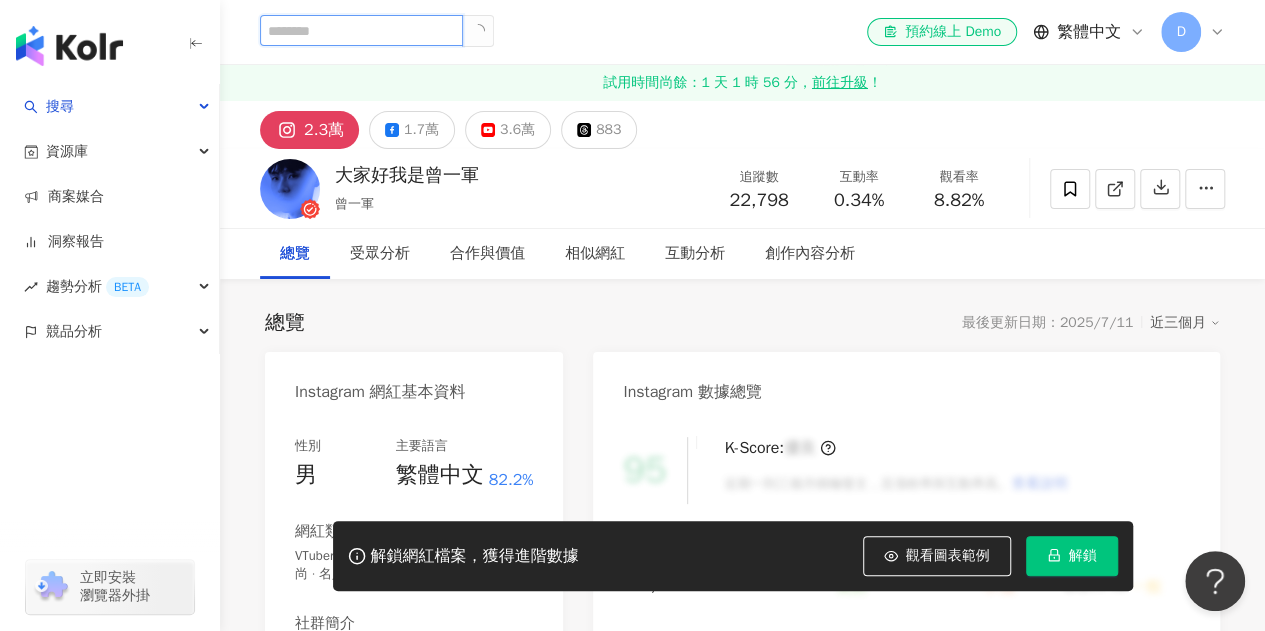 paste on "********" 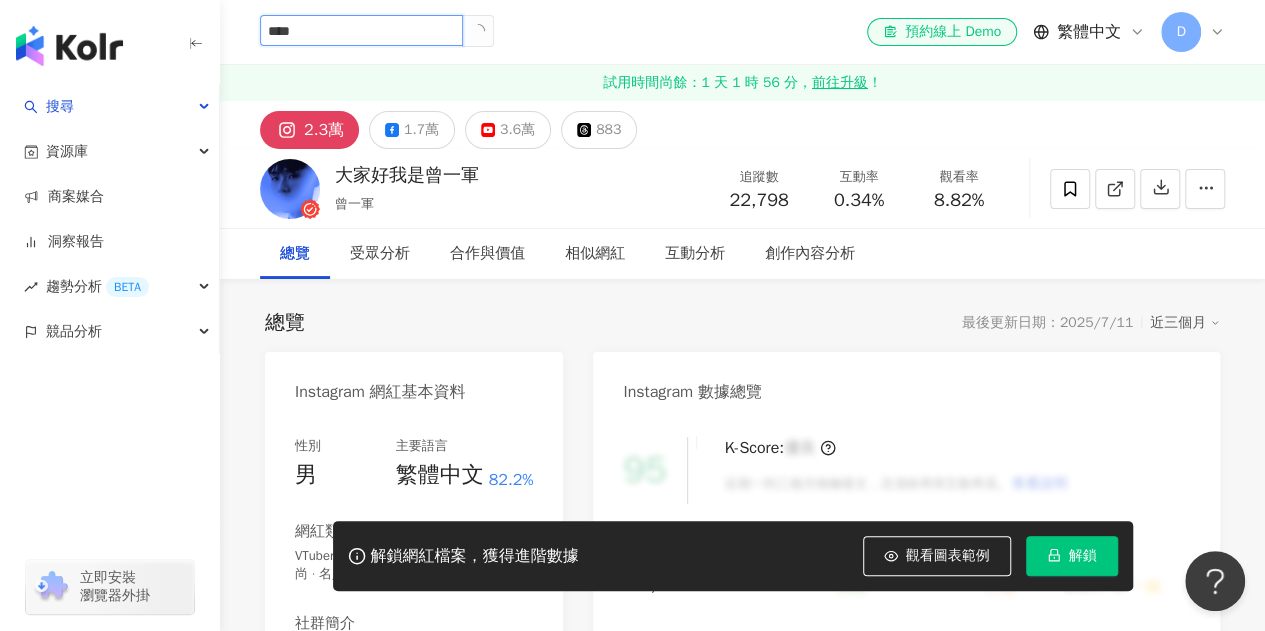 type on "***" 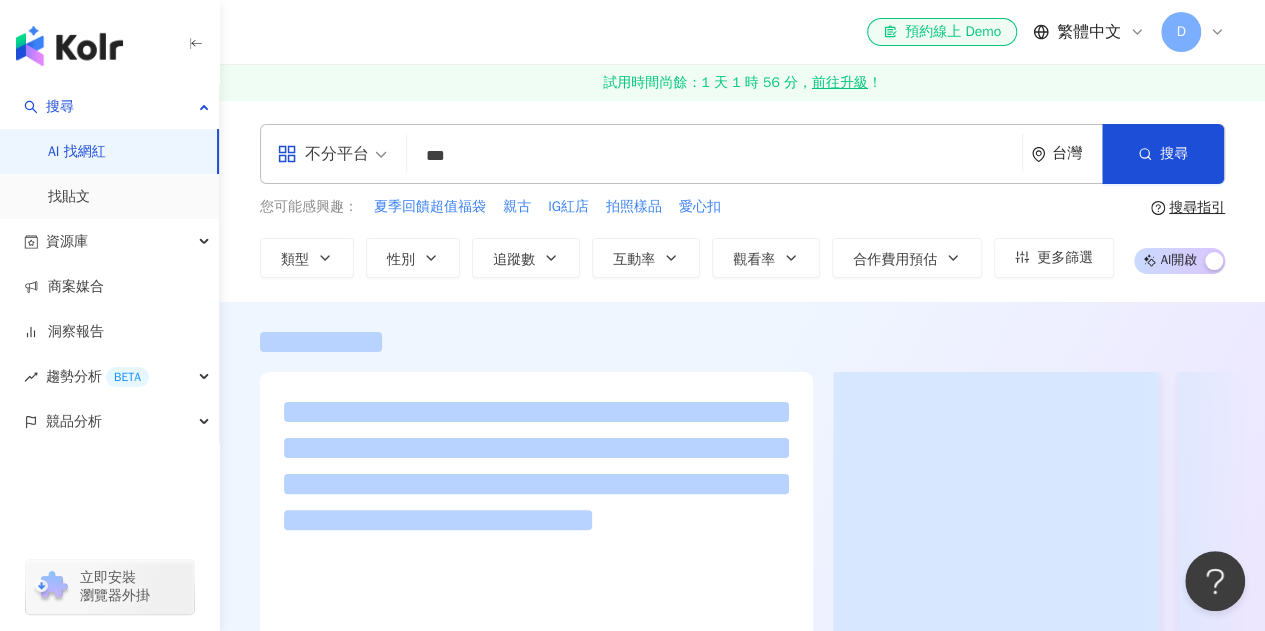 drag, startPoint x: 460, startPoint y: 152, endPoint x: 414, endPoint y: 152, distance: 46 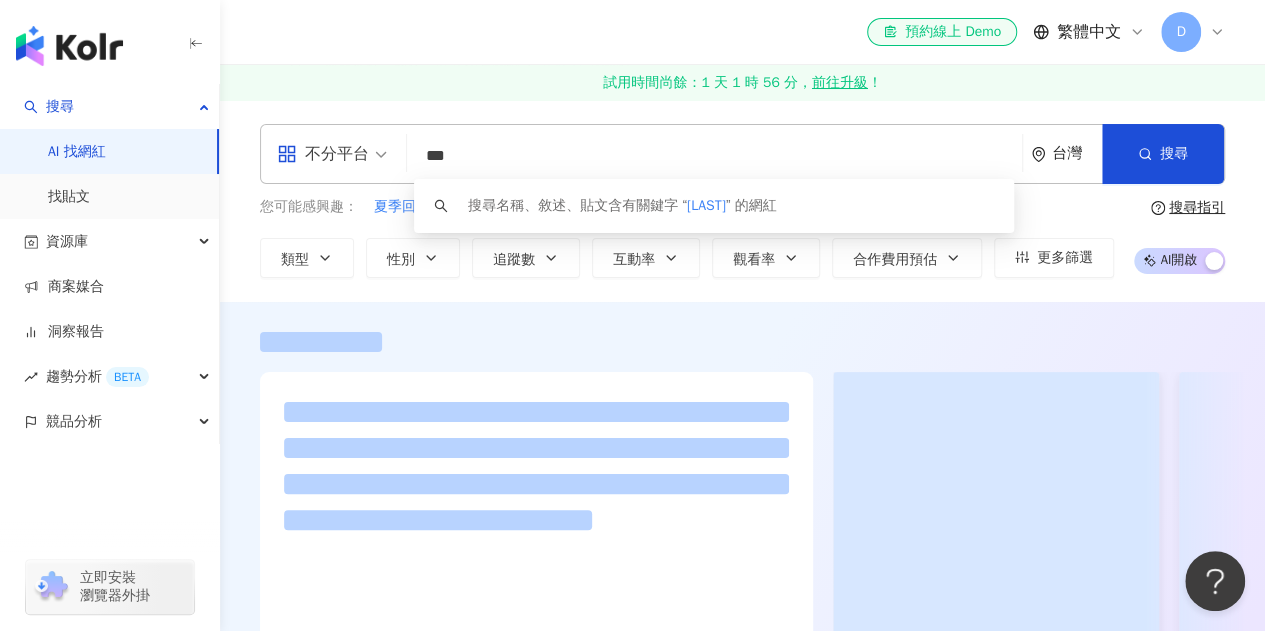 click on "***" at bounding box center (714, 156) 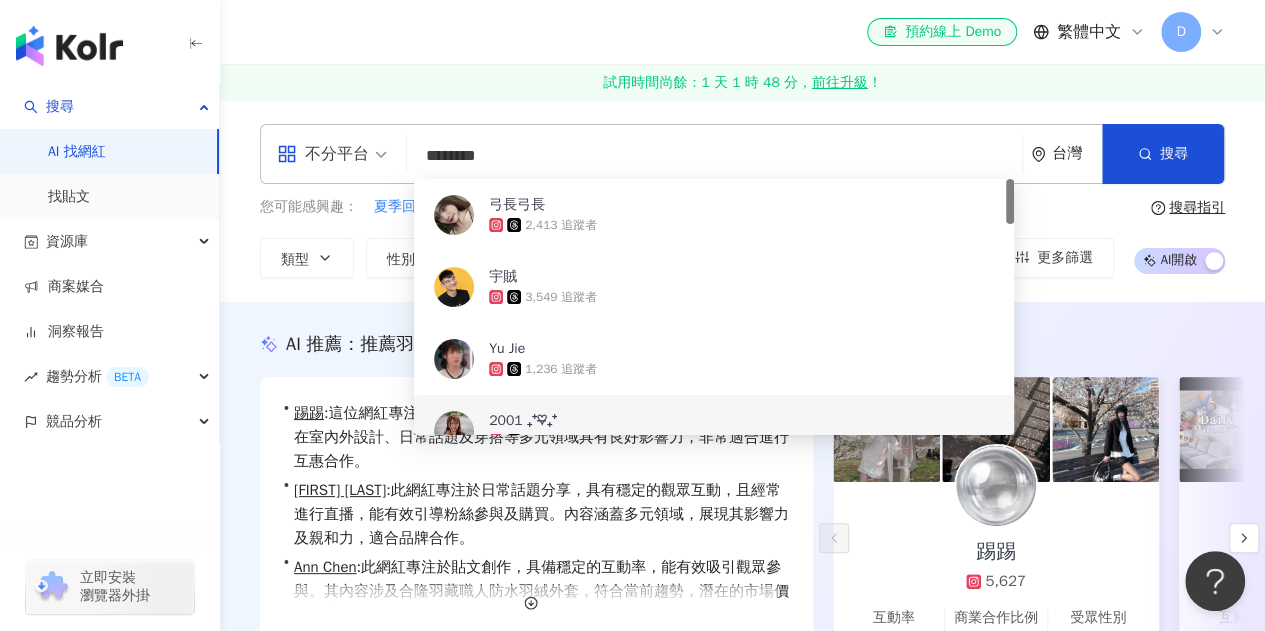 drag, startPoint x: 494, startPoint y: 153, endPoint x: 402, endPoint y: 159, distance: 92.19544 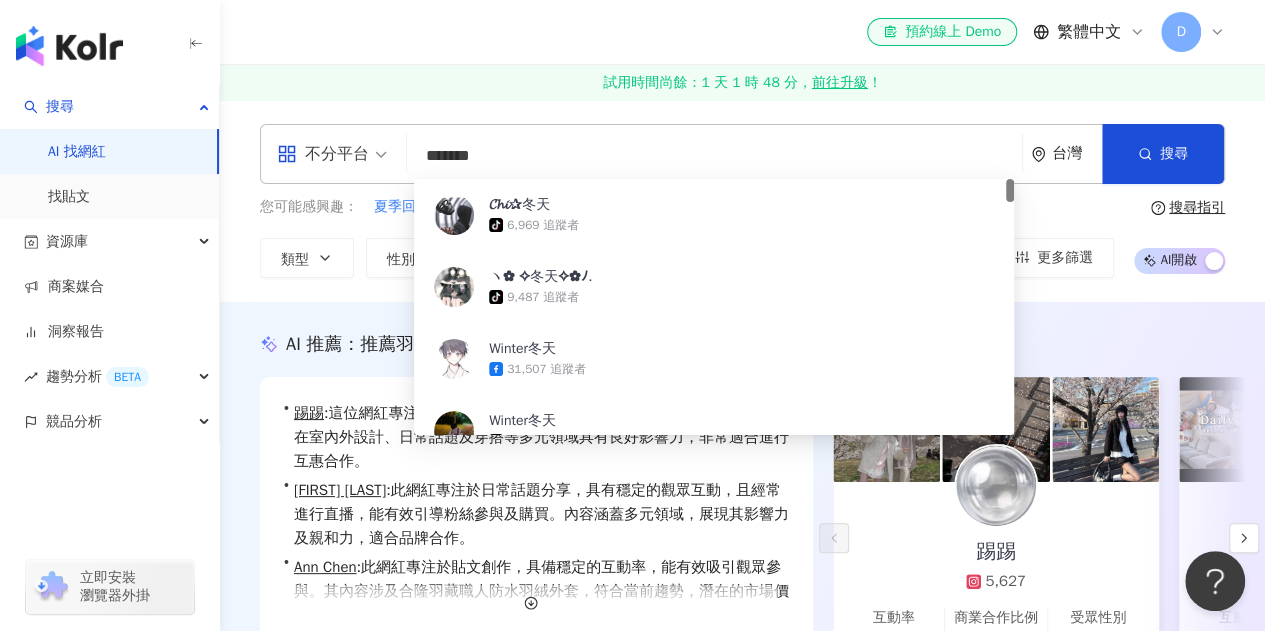 type on "********" 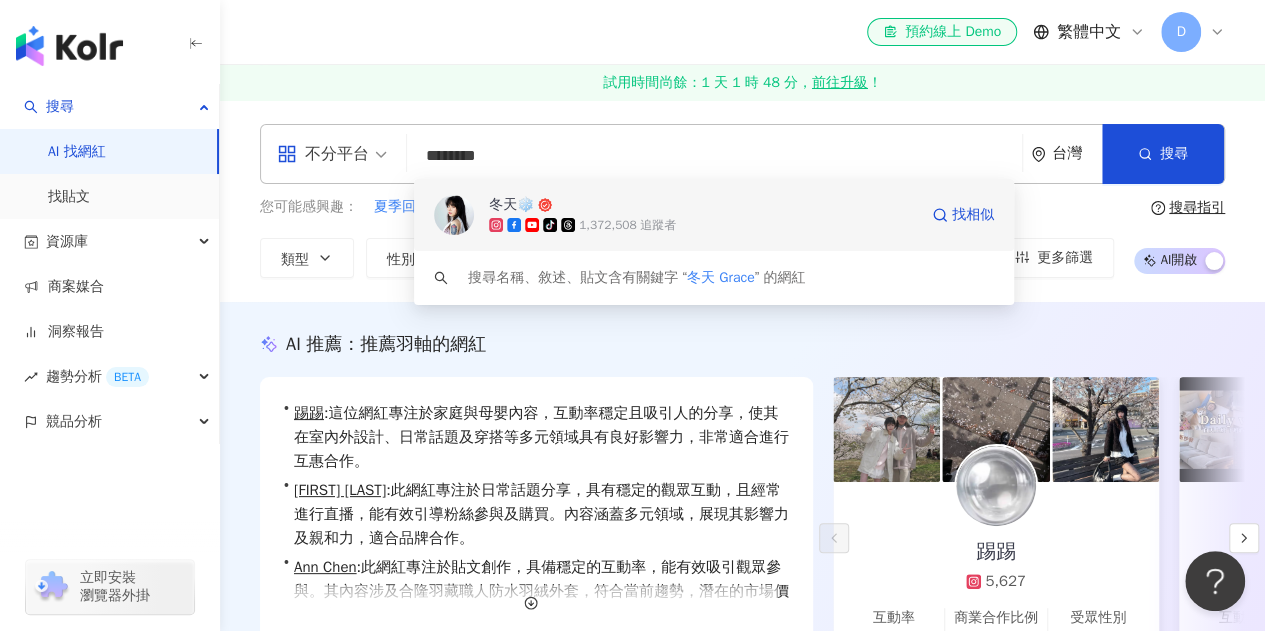 click on "冬天❄️" at bounding box center (703, 205) 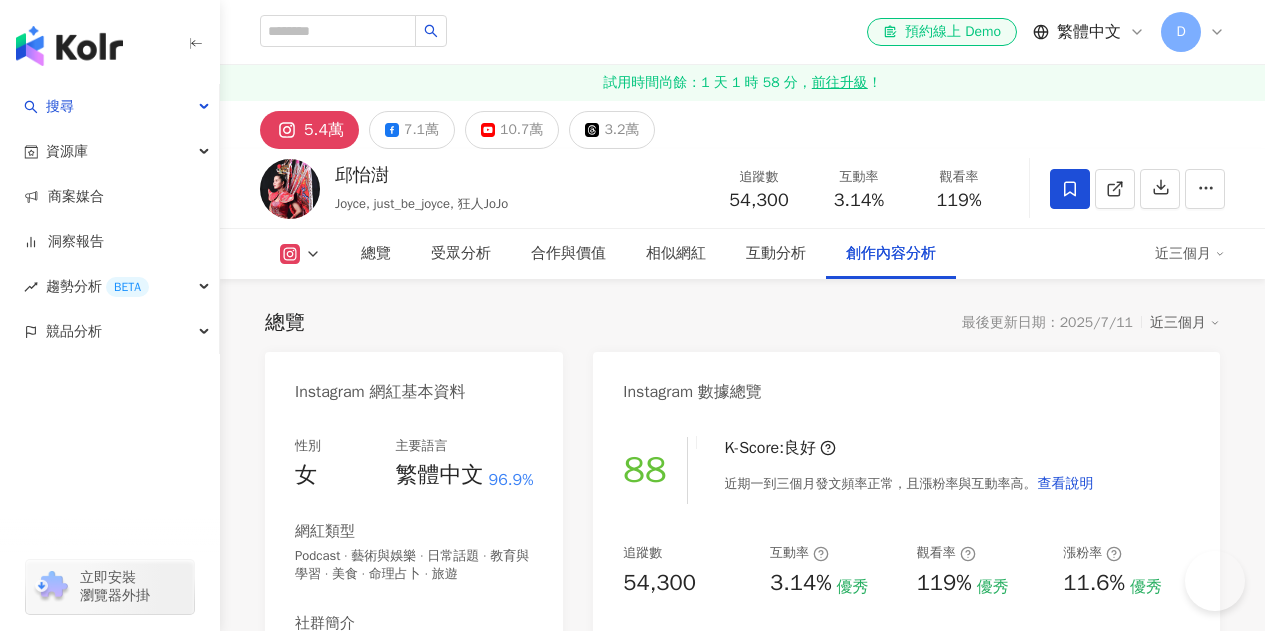 scroll, scrollTop: 6369, scrollLeft: 0, axis: vertical 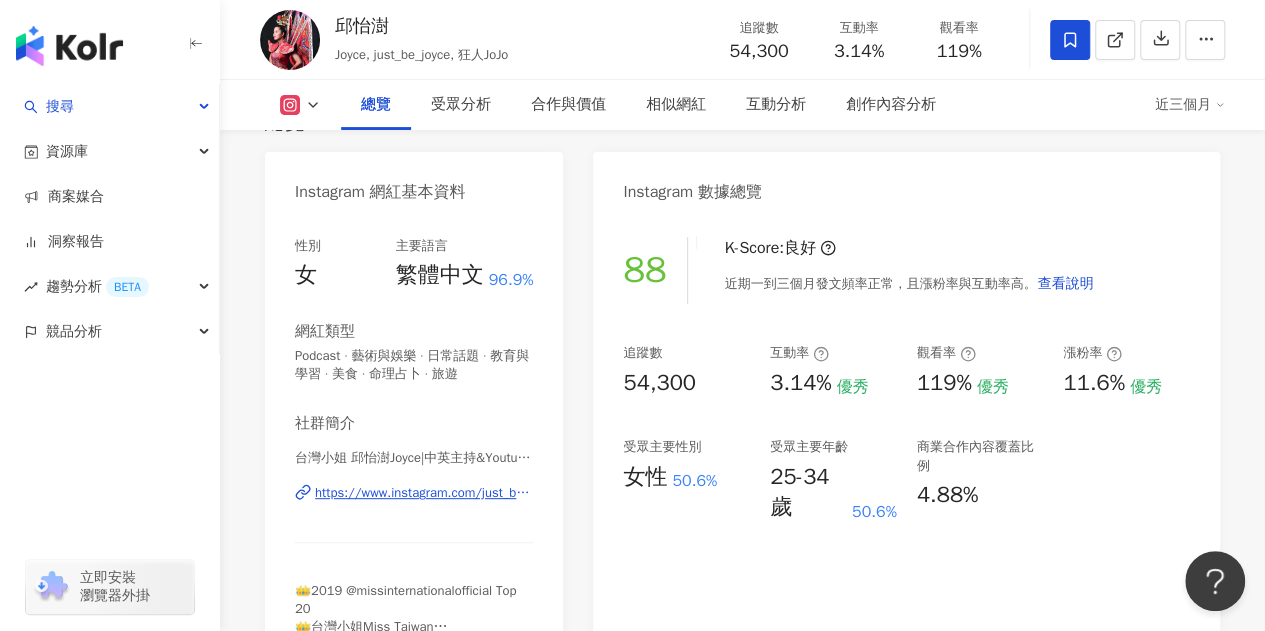 drag, startPoint x: 997, startPoint y: 193, endPoint x: 950, endPoint y: 27, distance: 172.52536 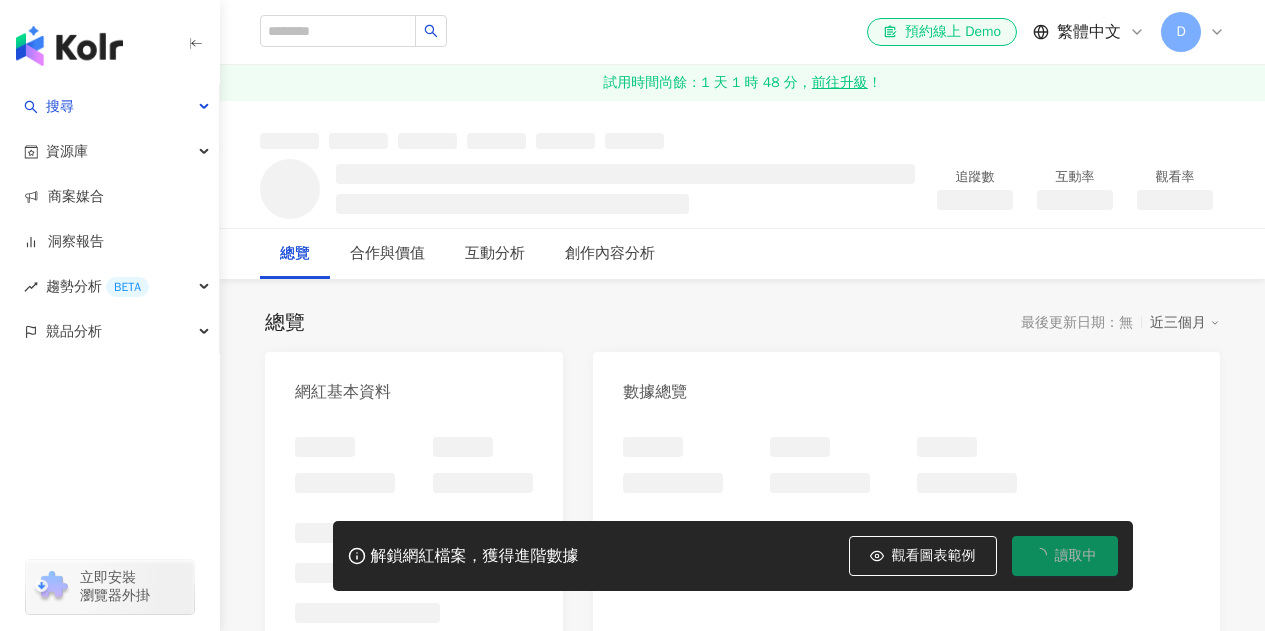 scroll, scrollTop: 0, scrollLeft: 0, axis: both 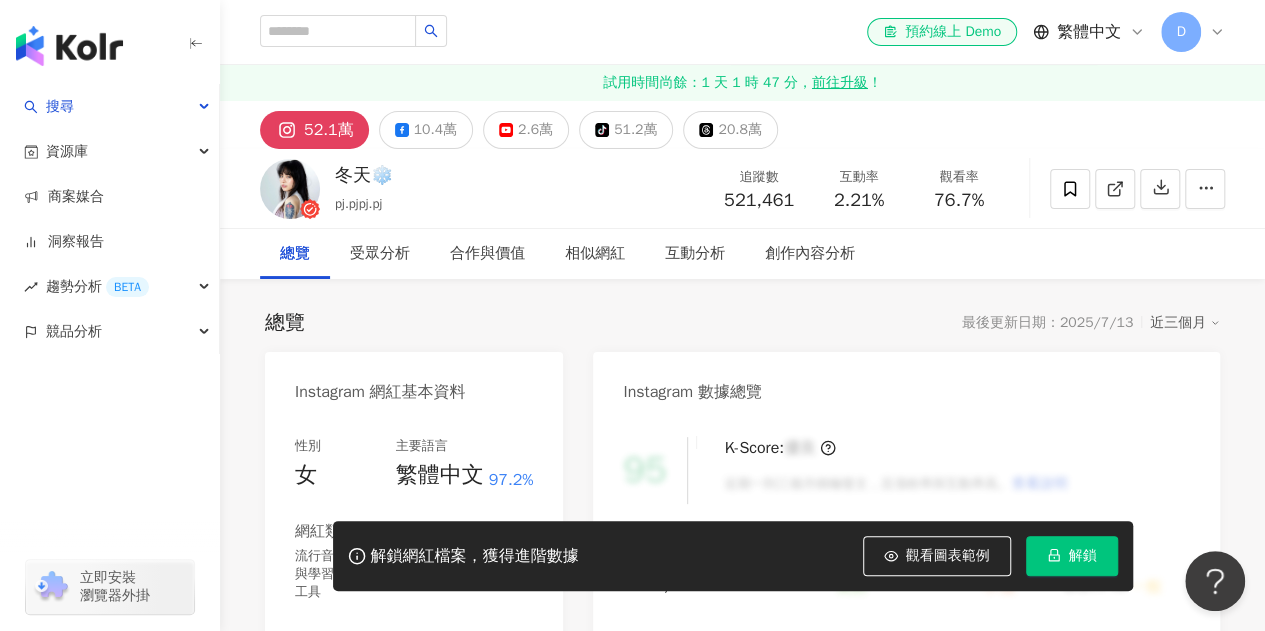 click on "總覽 最後更新日期：[DATE] 近三個月 Instagram 網紅基本資料 性別   女 主要語言   繁體中文 [PERCENT]% 網紅類型 流行音樂 · 藝術與娛樂 · 日常話題 · 教育與學習 · 家庭 · 醫療與健康 · 音樂 · 交通工具 社群簡介 冬天 Grace PJ Shao | pj.pjpj.pj https://www.instagram.com/pj.pjpj.pj/ 🌸合作邀約🌸
grace9641329@gmail.com 看更多 Instagram 數據總覽 [NUMBER] K-Score :   優良 近期一到三個月積極發文，且漲粉率與互動率高。 查看說明 追蹤數   [NUMBER] 互動率   [PERCENT]% 良好 觀看率   [PERCENT]% 不佳 漲粉率   [PERCENT]% 一般 受眾主要性別   男性 [PERCENT]% 受眾主要年齡   [AGE]-[AGE] 歲 [PERCENT]% 商業合作內容覆蓋比例   [PERCENT]% AI Instagram 成效等級三大指標 互動率 [PERCENT]% 良好 同等級網紅的互動率中位數為  [PERCENT]% 觀看率 [PERCENT]% 不佳 同等級網紅的觀看率中位數為  [PERCENT]% 漲粉率 [PERCENT]% 一般 同等級網紅的漲粉率中位數為  [PERCENT]% 成效等級 ： 優秀 良好 普通 不佳" at bounding box center [742, 1095] 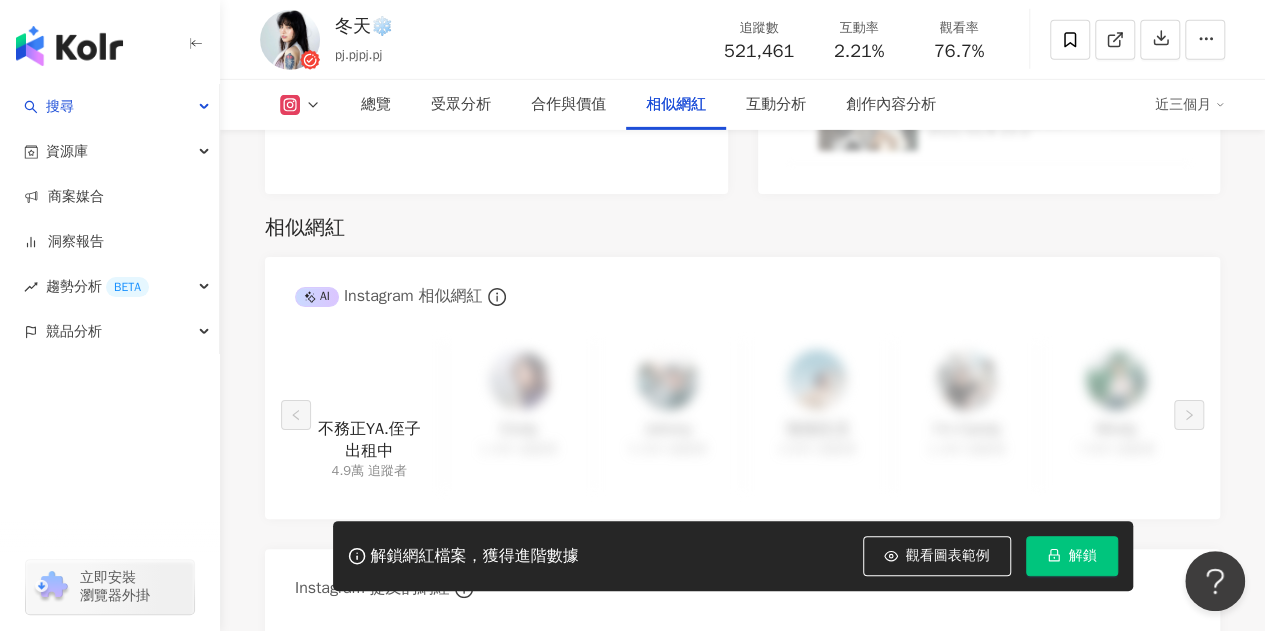 scroll, scrollTop: 3300, scrollLeft: 0, axis: vertical 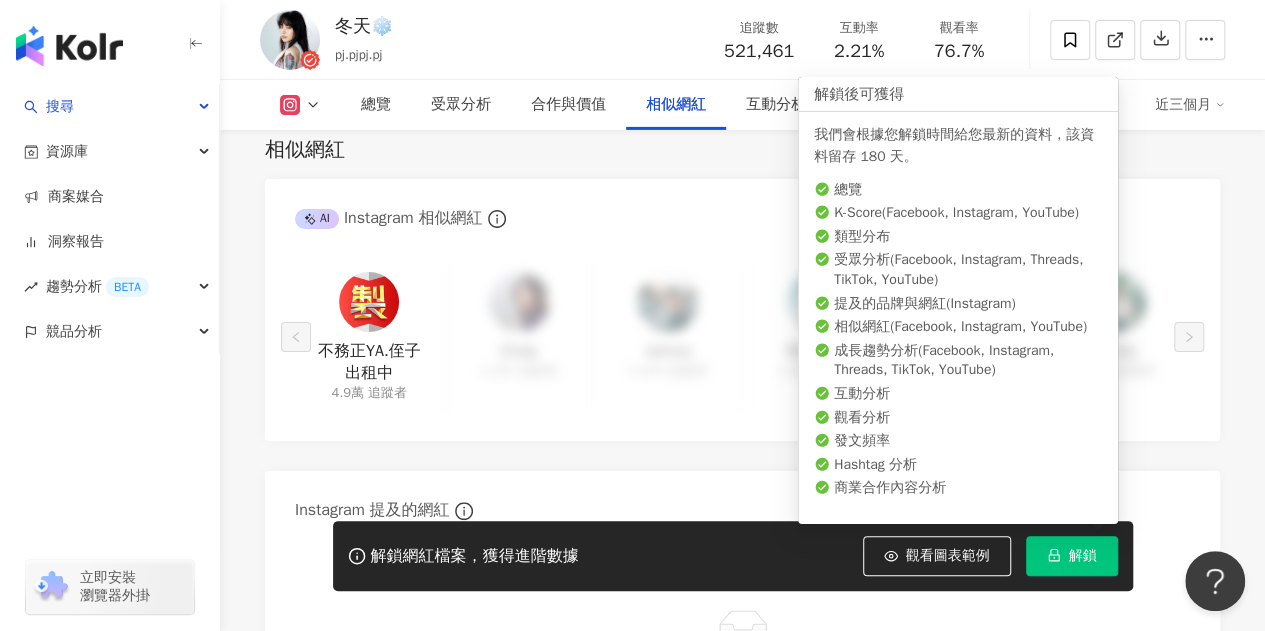 click on "解鎖" at bounding box center (1072, 556) 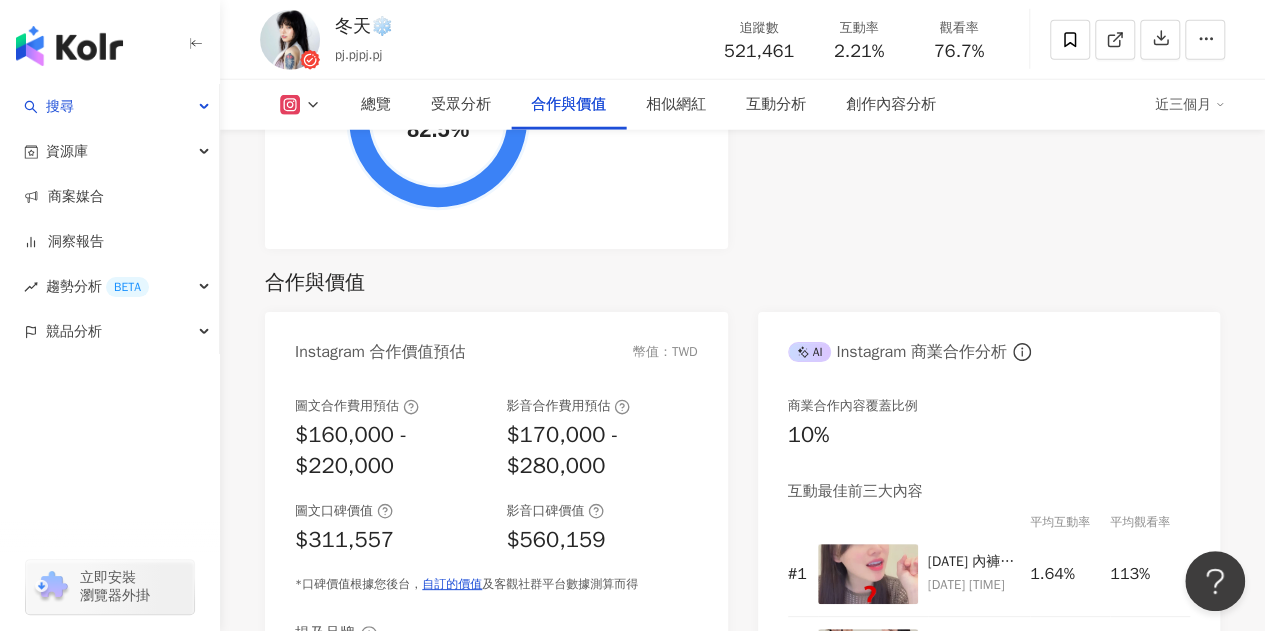scroll, scrollTop: 2900, scrollLeft: 0, axis: vertical 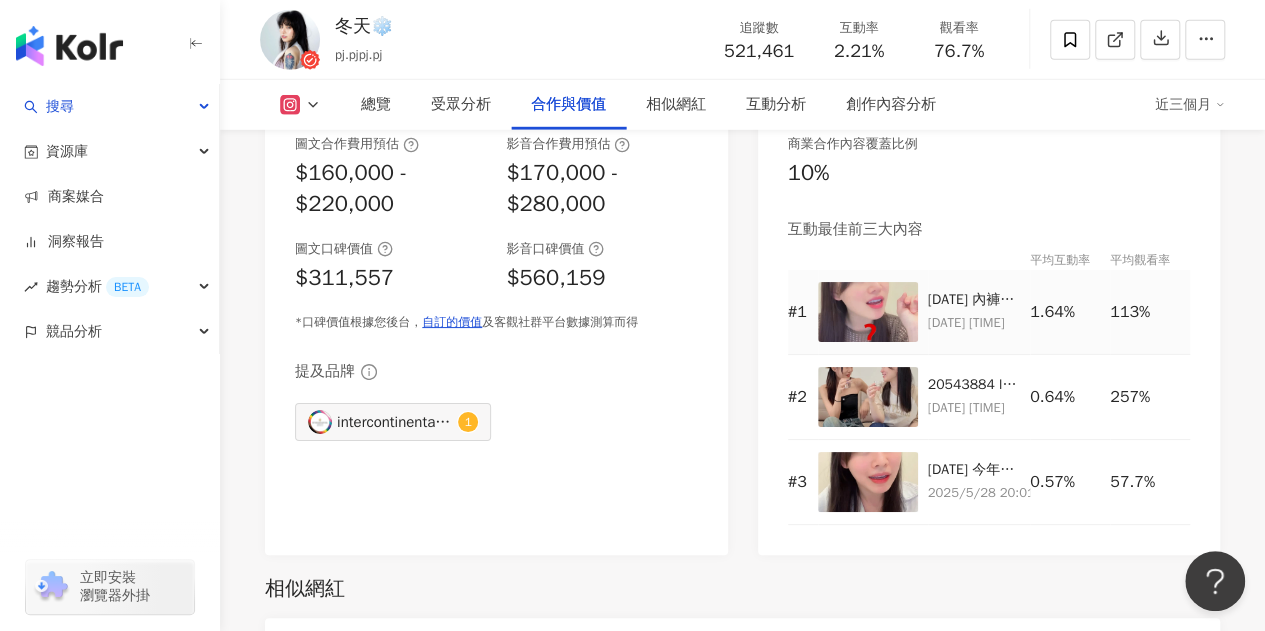 click at bounding box center (868, 312) 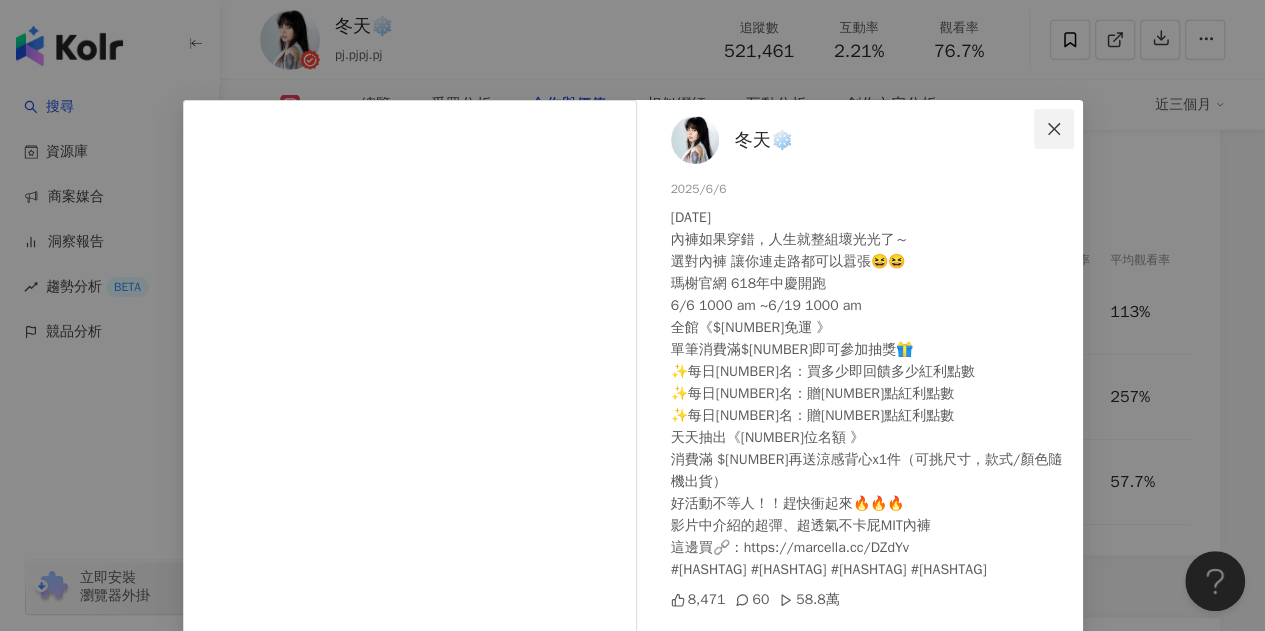 click 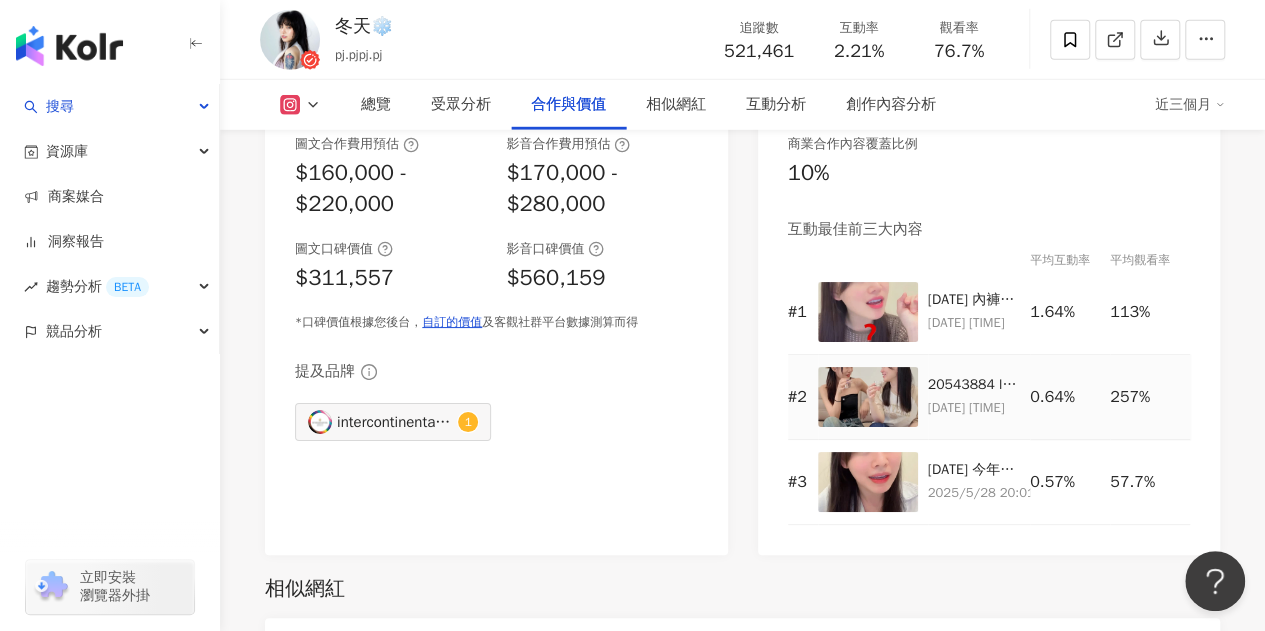 click at bounding box center [868, 397] 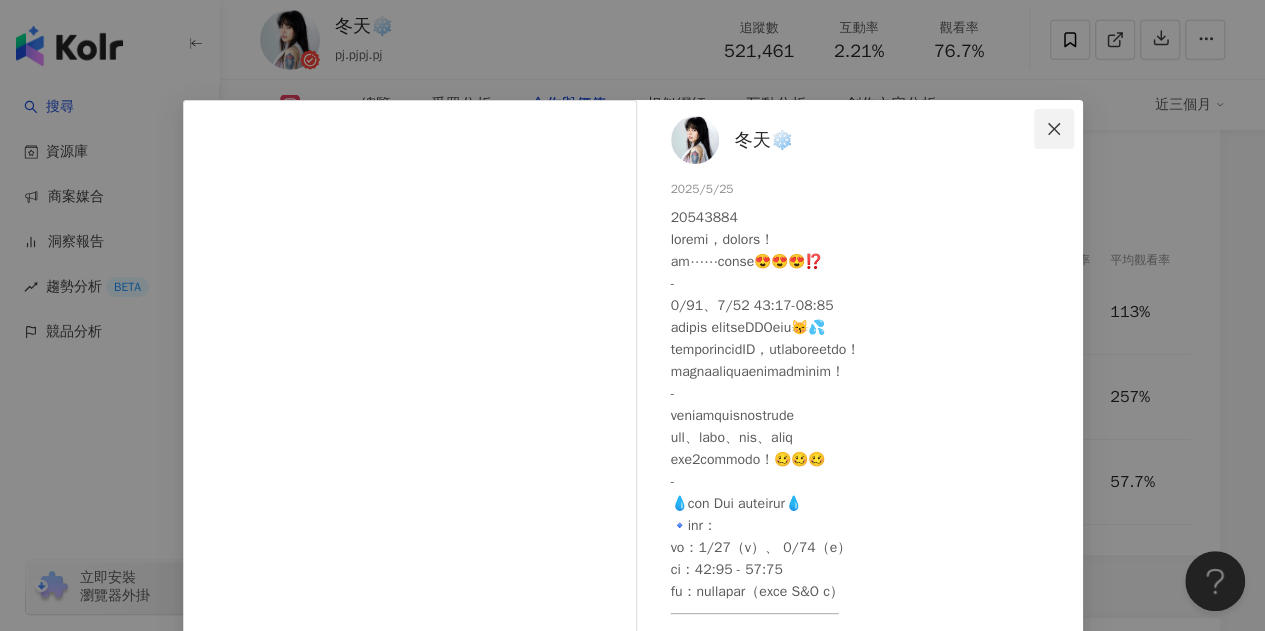 click 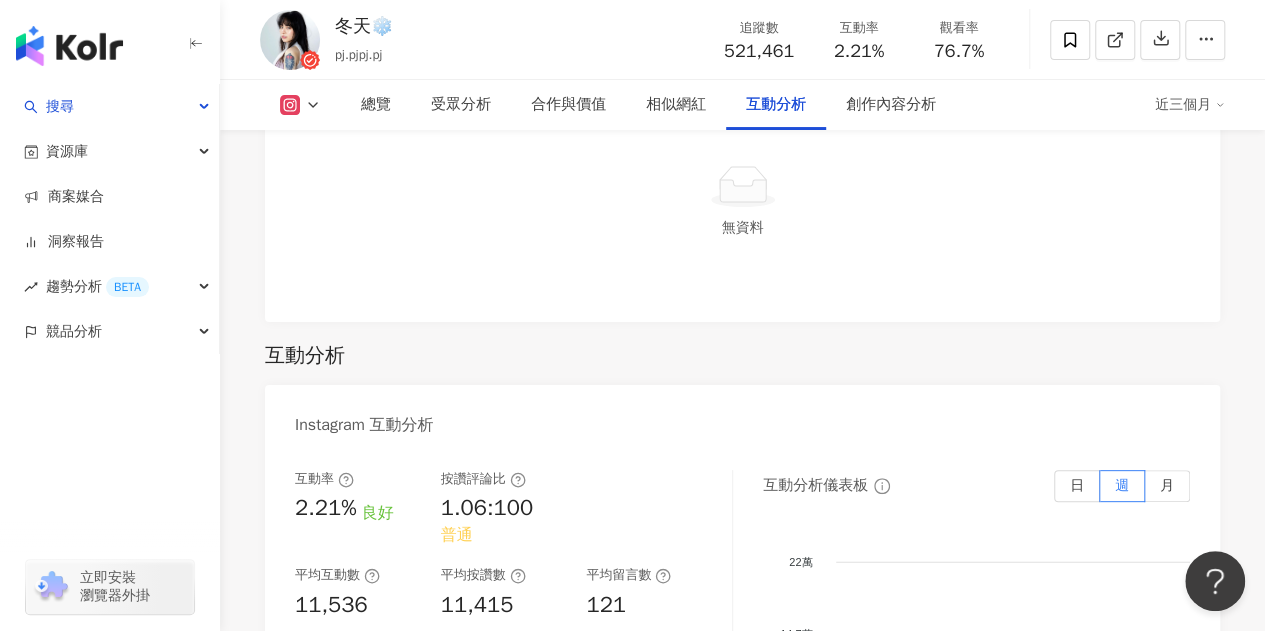 scroll, scrollTop: 4200, scrollLeft: 0, axis: vertical 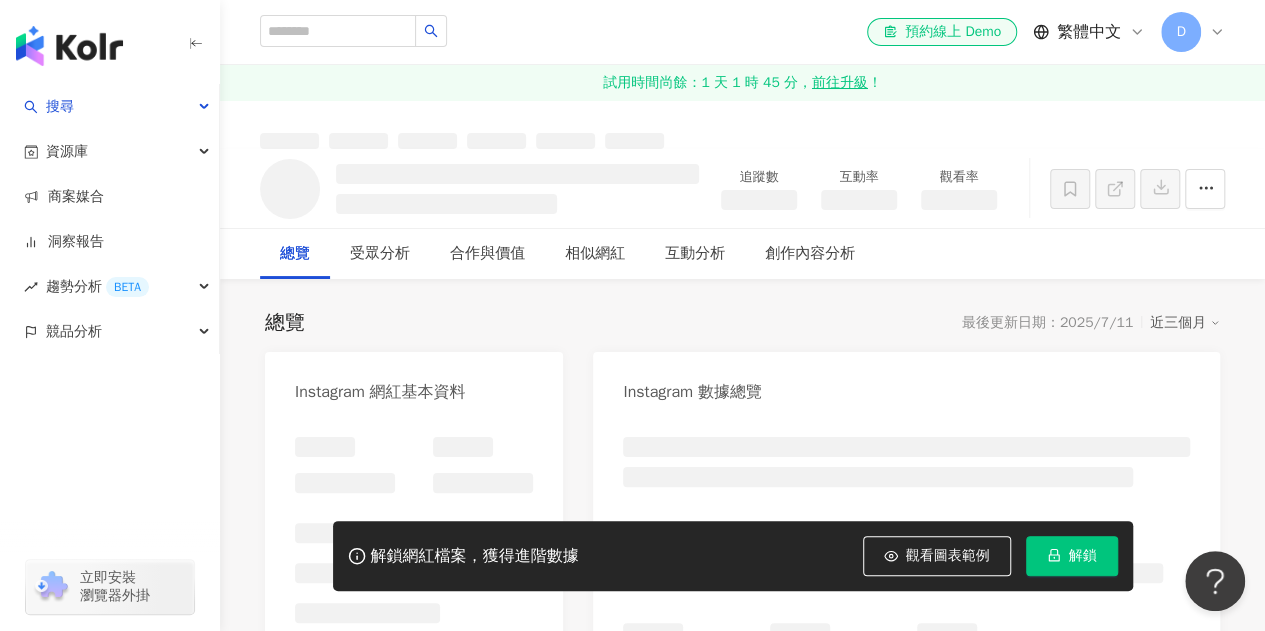 click 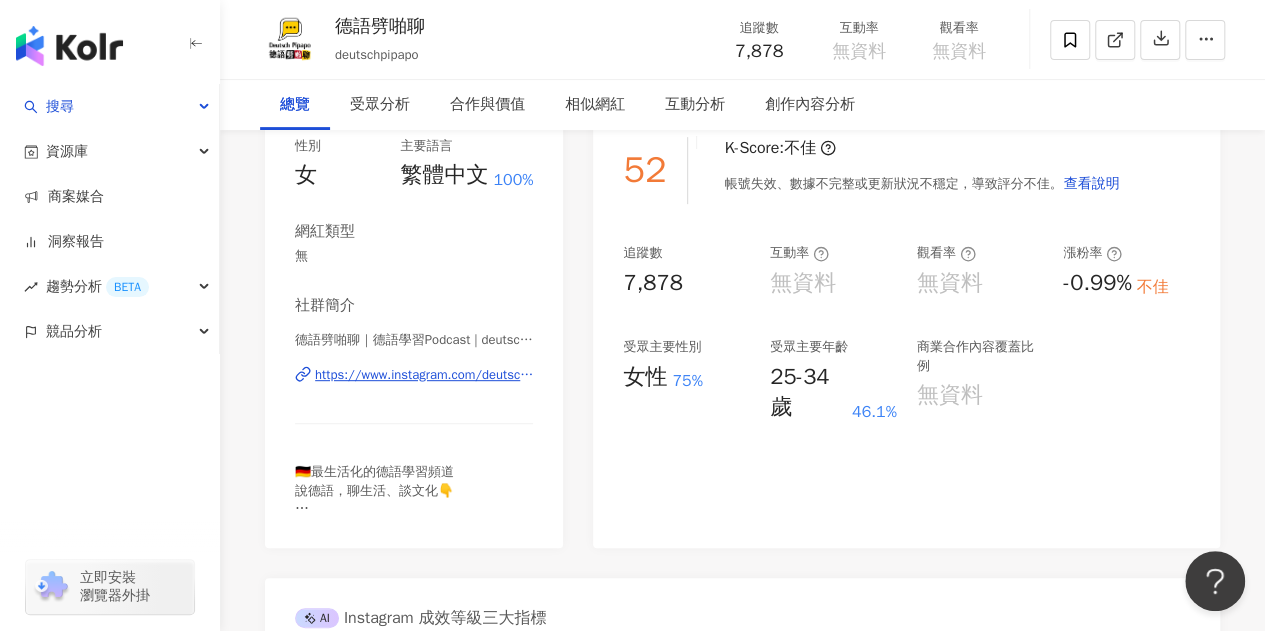 scroll, scrollTop: 200, scrollLeft: 0, axis: vertical 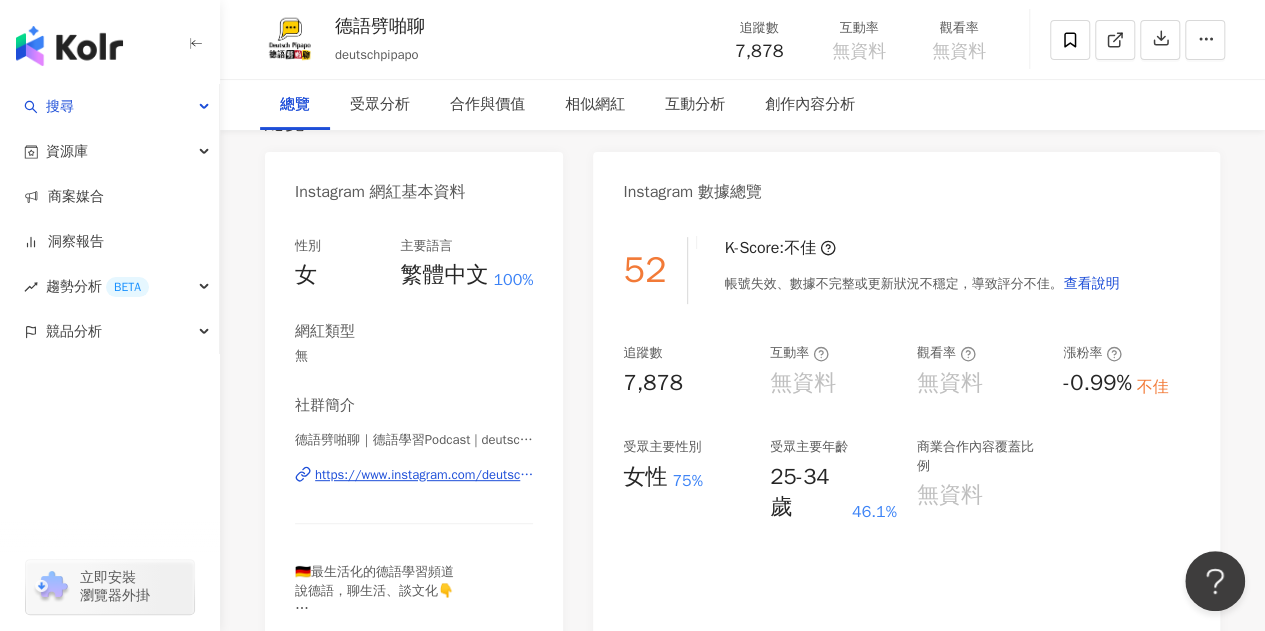 click on "追蹤數   7,878 互動率   無資料 觀看率   無資料 漲粉率   -0.99% 不佳 受眾主要性別   女性 75% 受眾主要年齡   25-34 歲 46.1% 商業合作內容覆蓋比例   無資料" at bounding box center (906, 433) 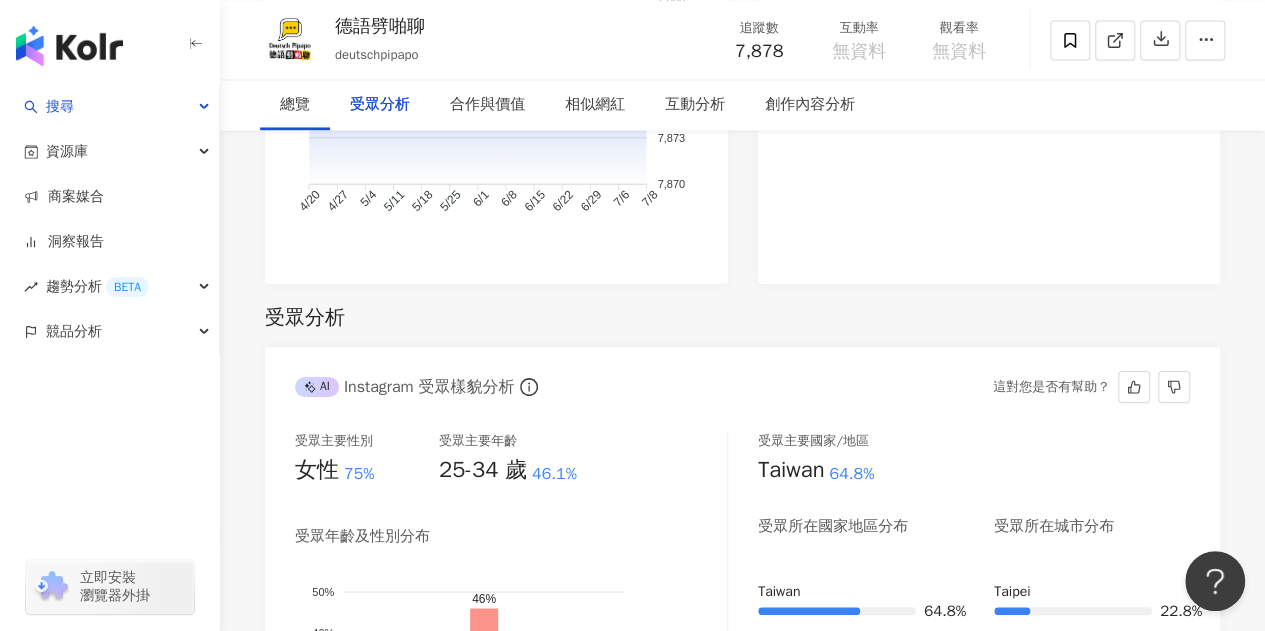 scroll, scrollTop: 1800, scrollLeft: 0, axis: vertical 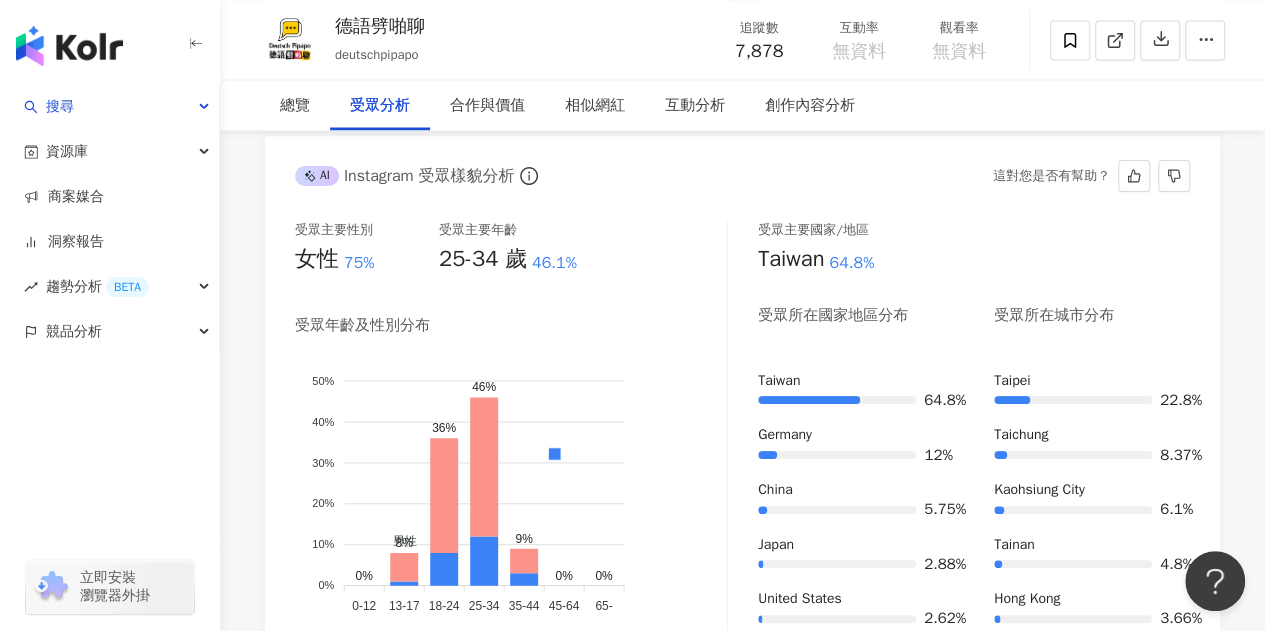 click on "[COUNTRY] [PERCENT]%" at bounding box center (974, 259) 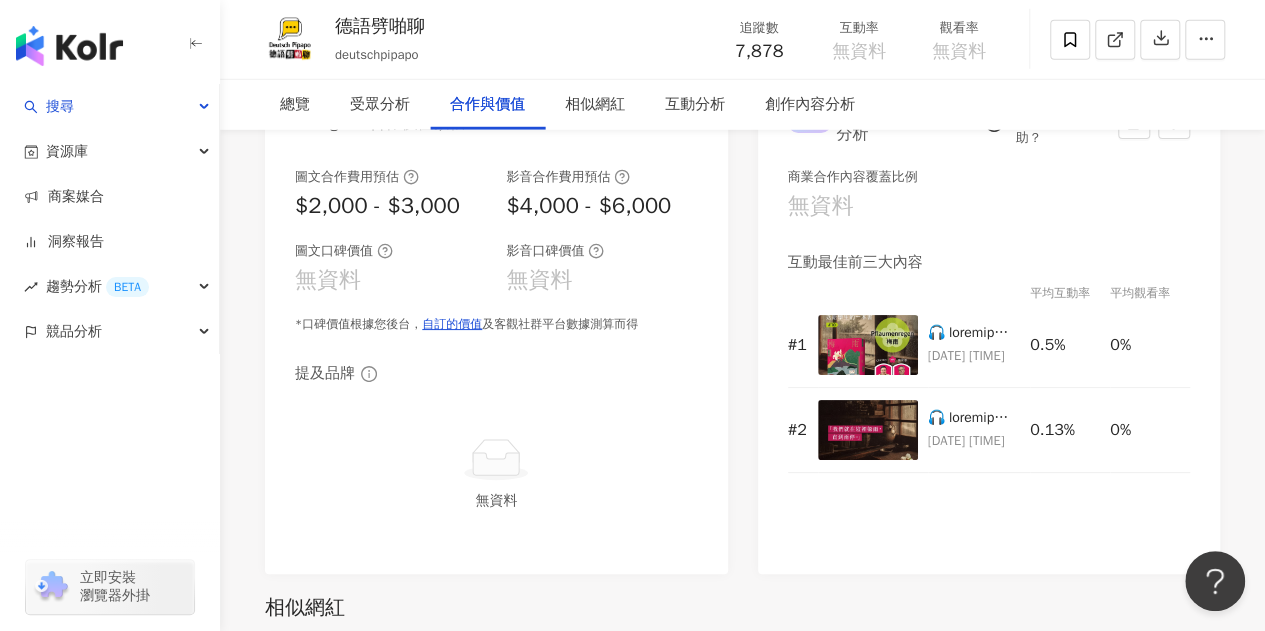 scroll, scrollTop: 2700, scrollLeft: 0, axis: vertical 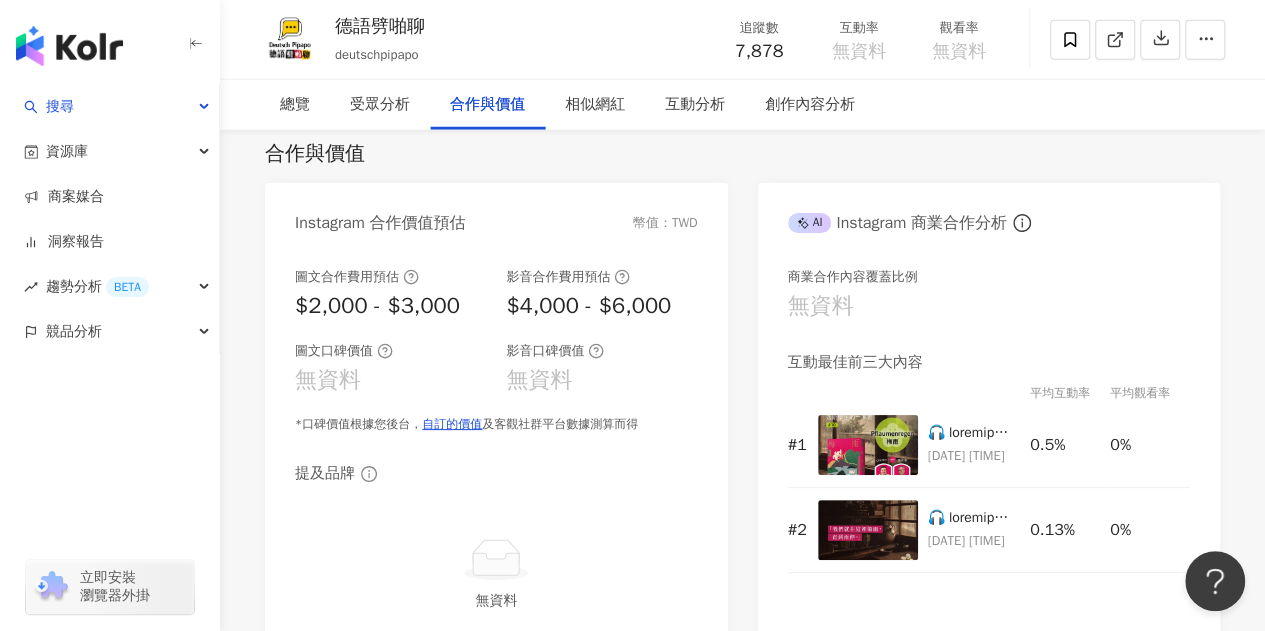 click on "總覽 最後更新日期：[DATE] 近三個月 Instagram 網紅基本資料 性別   女 主要語言   繁體中文 100% 網紅類型 無 社群簡介 德語劈啪聊｜德語學習Podcast | deutschpipapo https://www.instagram.com/deutschpipapo/ 🇩🇪最生活化的德語學習頻道
說德語，聊生活、談文化👇
⁡
#劈啪聊德語｜生活情境學德語
#諺語日記｜趣味故事學諺語
#喝咖啡聊是非｜人物專訪聊文化
#說德好文化｜華人文化怎麼說
#三分鐘德來速｜ 補充學習資料庫
#劈啪聊品牌｜探索品牌聊知識
📩合作邀約請私訊小盒子
⁡
⬇️選擇平台收聽最新節目⬇️ Instagram 數據總覽 52 K-Score :   不佳 帳號失效、數據不完整或更新狀況不穩定，導致評分不佳。 查看說明 追蹤數   7,878 互動率   無資料 觀看率   無資料 漲粉率   -0.99% 不佳 受眾主要性別   女性 75% 受眾主要年齡   25-34 歲 46.1% 商業合作內容覆蓋比例   無資料 AI 互動率 0% 0%" at bounding box center (742, 1087) 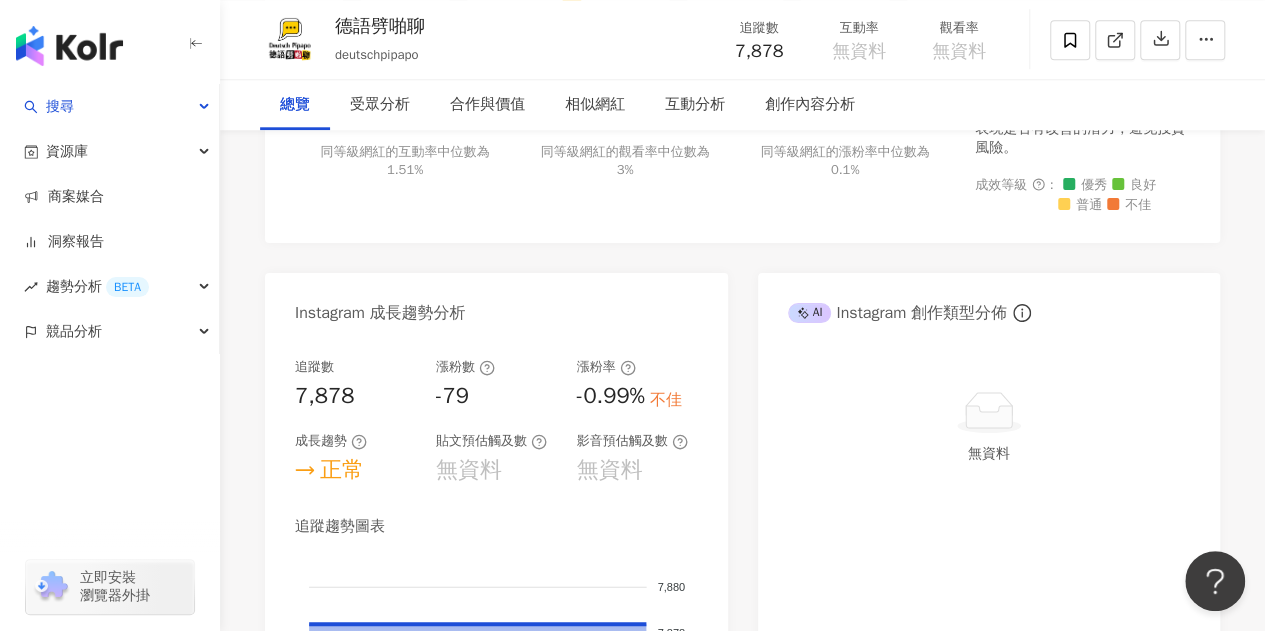 scroll, scrollTop: 1000, scrollLeft: 0, axis: vertical 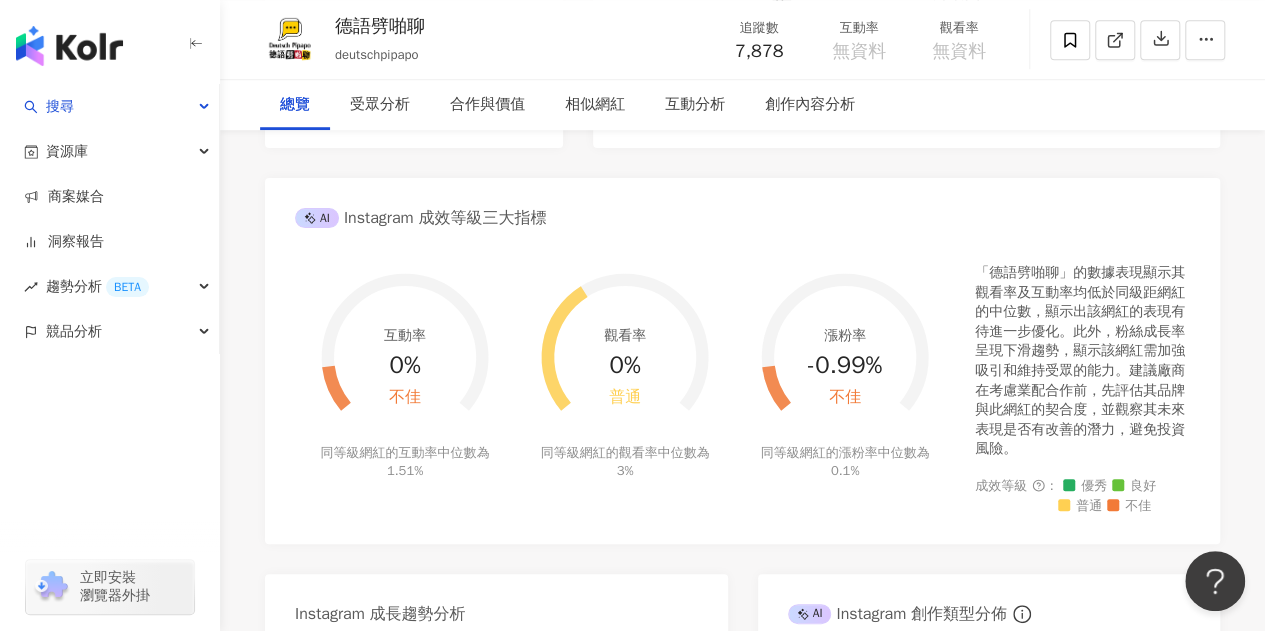 click on "總覽 最後更新日期：2025/7/11 近三個月 Instagram 網紅基本資料 性別   女 主要語言   繁體中文 100% 網紅類型 無 社群簡介 德語劈啪聊｜德語學習Podcast | deutschpipapo https://www.instagram.com/deutschpipapo/ 🇩🇪最生活化的德語學習頻道
說德語，聊生活、談文化👇
⁡
#劈啪聊德語｜生活情境學德語
#諺語日記｜趣味故事學諺語
#喝咖啡聊是非｜人物專訪聊文化
#說德好文化｜華人文化怎麼說
#三分鐘德來速｜ 補充學習資料庫
#劈啪聊品牌｜探索品牌聊知識
📩合作邀約請私訊小盒子
⁡
⬇️選擇平台收聽最新節目⬇️ Instagram 數據總覽 52 K-Score :   不佳 帳號失效、數據不完整或更新狀況不穩定，導致評分不佳。 查看說明 追蹤數   7,878 互動率   無資料 觀看率   無資料 漲粉率   -0.99% 不佳 受眾主要性別   女性 75% 受眾主要年齡   25-34 歲 46.1% 商業合作內容覆蓋比例   無資料 AI 互動率 0% 0%" at bounding box center (742, 3087) 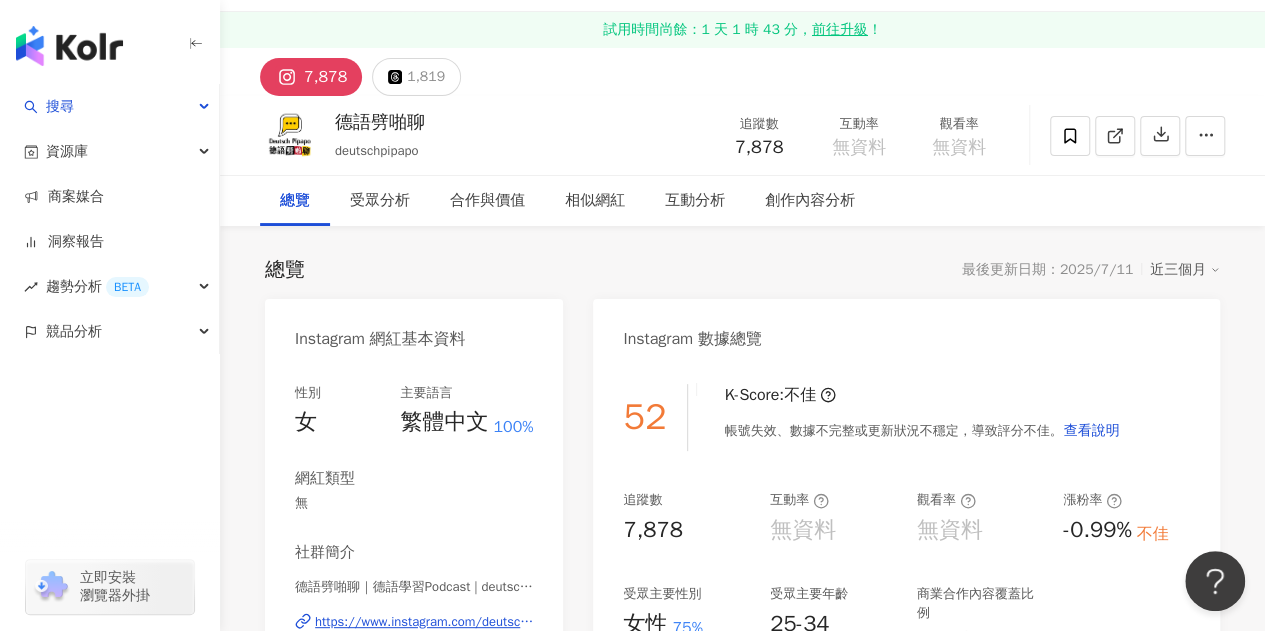 scroll, scrollTop: 0, scrollLeft: 0, axis: both 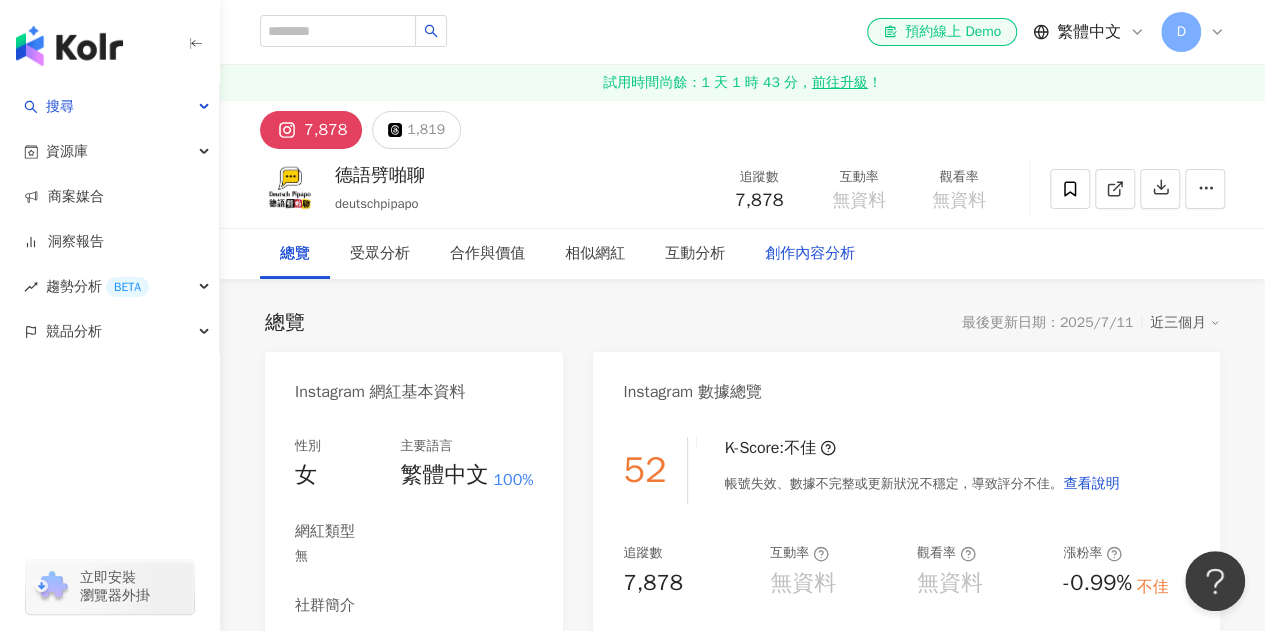 click on "創作內容分析" at bounding box center [810, 254] 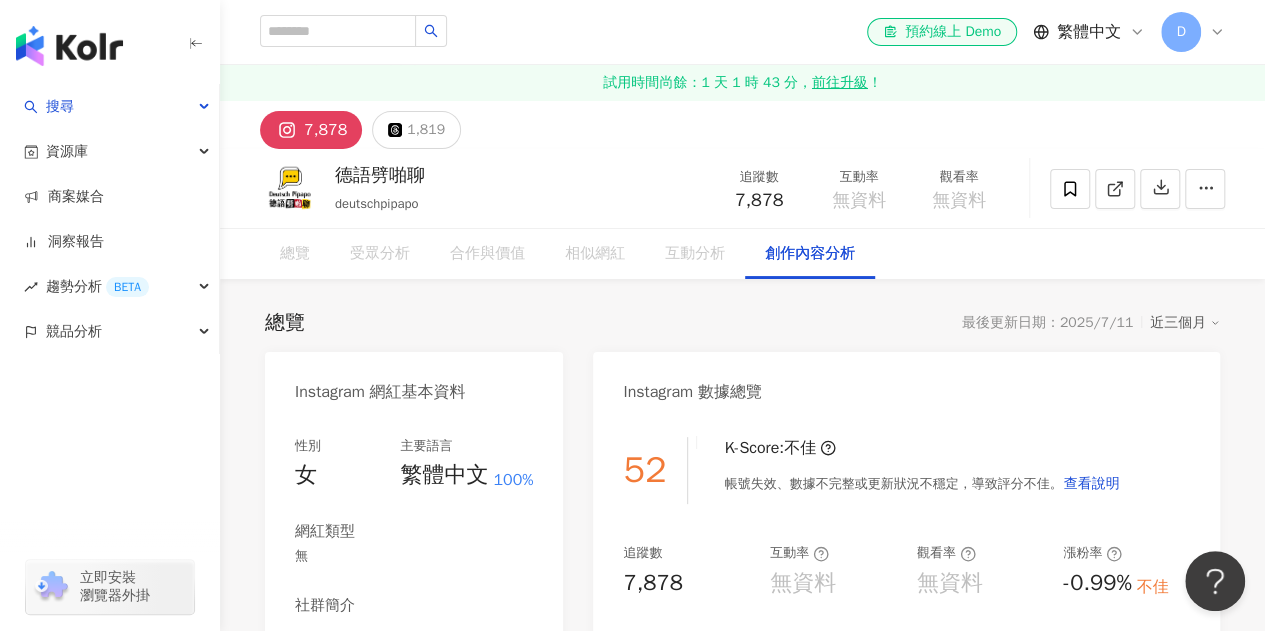 scroll, scrollTop: 5466, scrollLeft: 0, axis: vertical 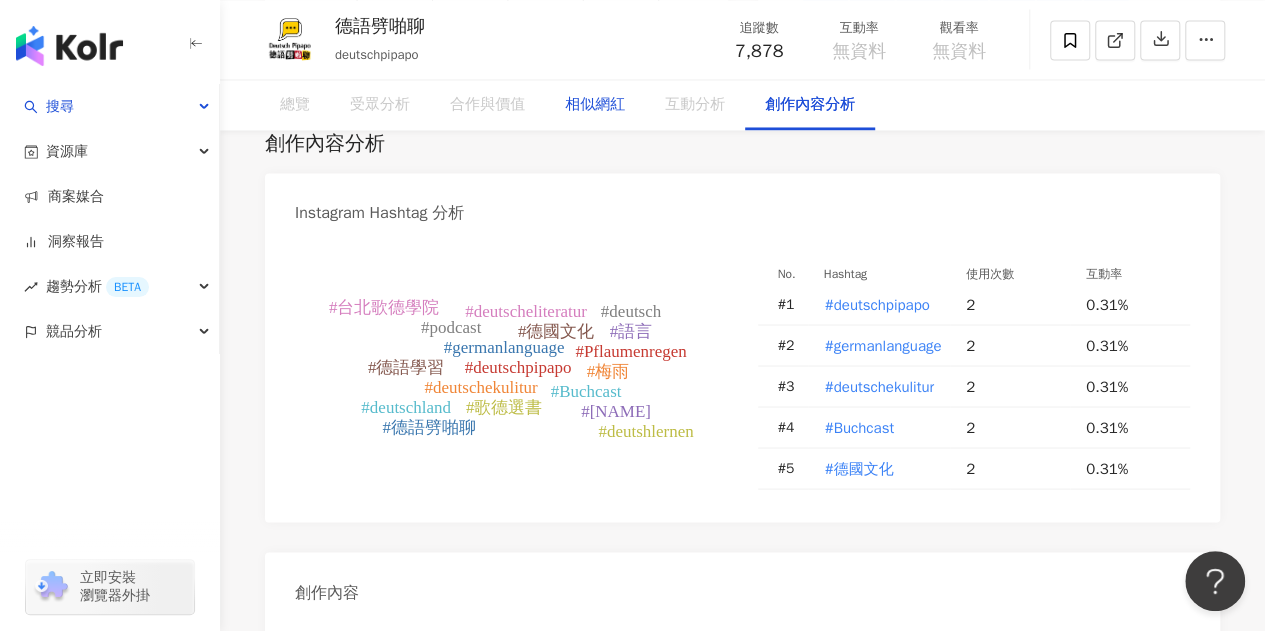 click on "相似網紅" at bounding box center (595, 105) 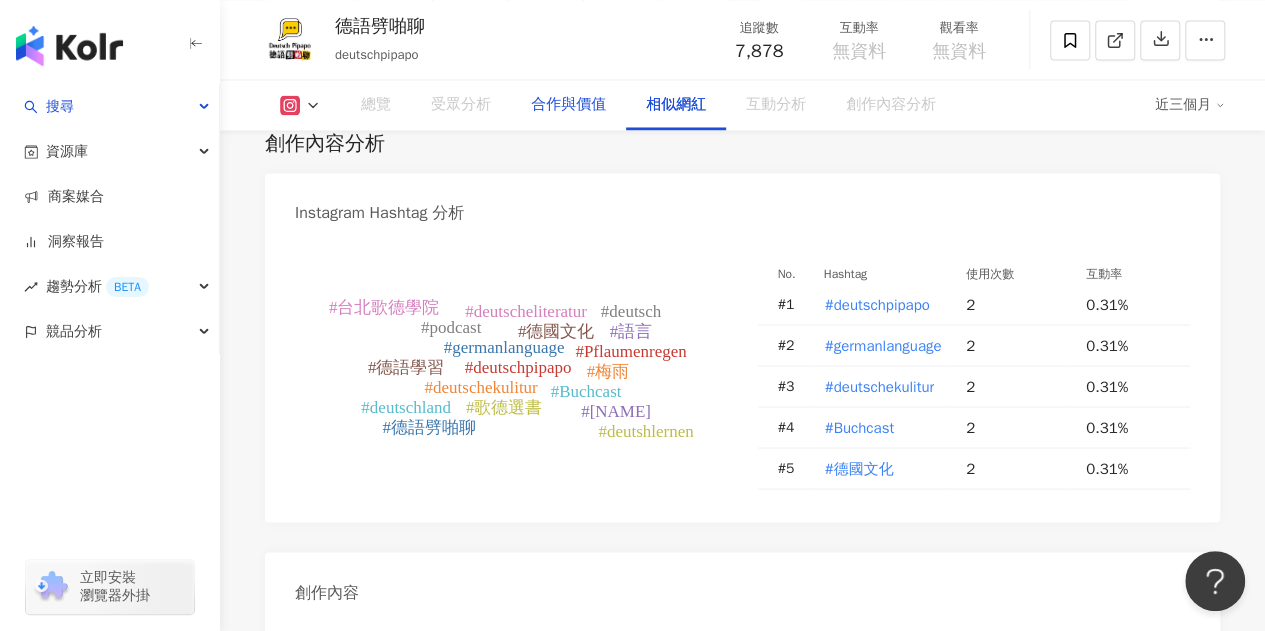 click on "合作與價值" at bounding box center (568, 105) 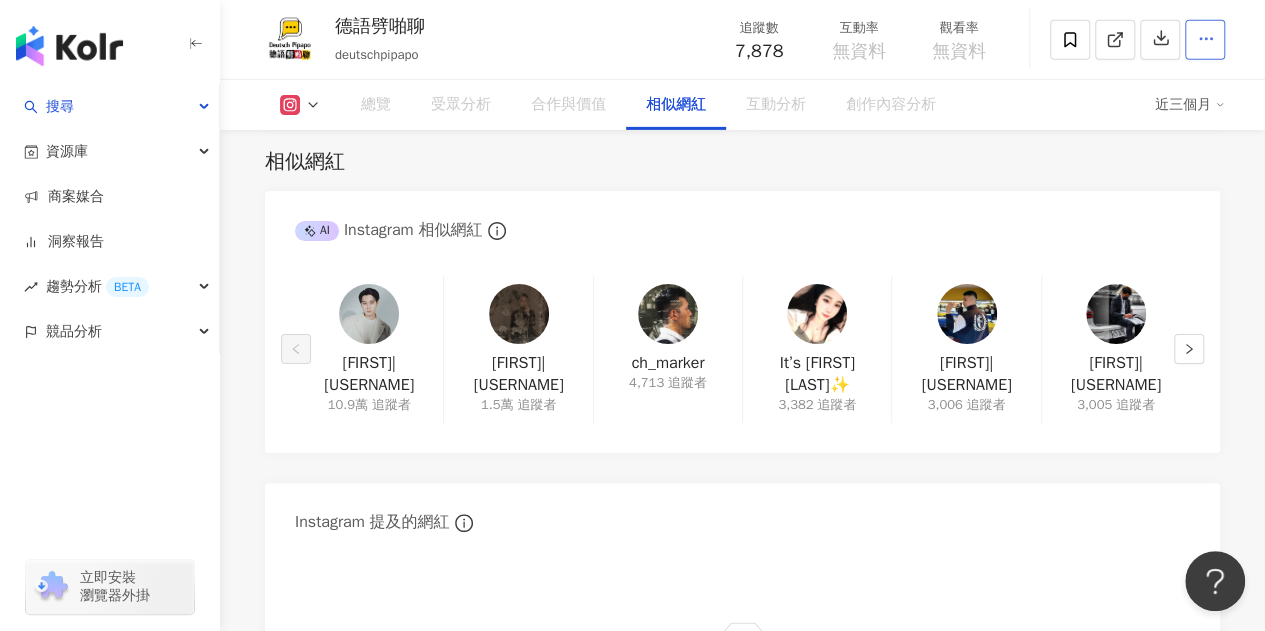click at bounding box center (1205, 40) 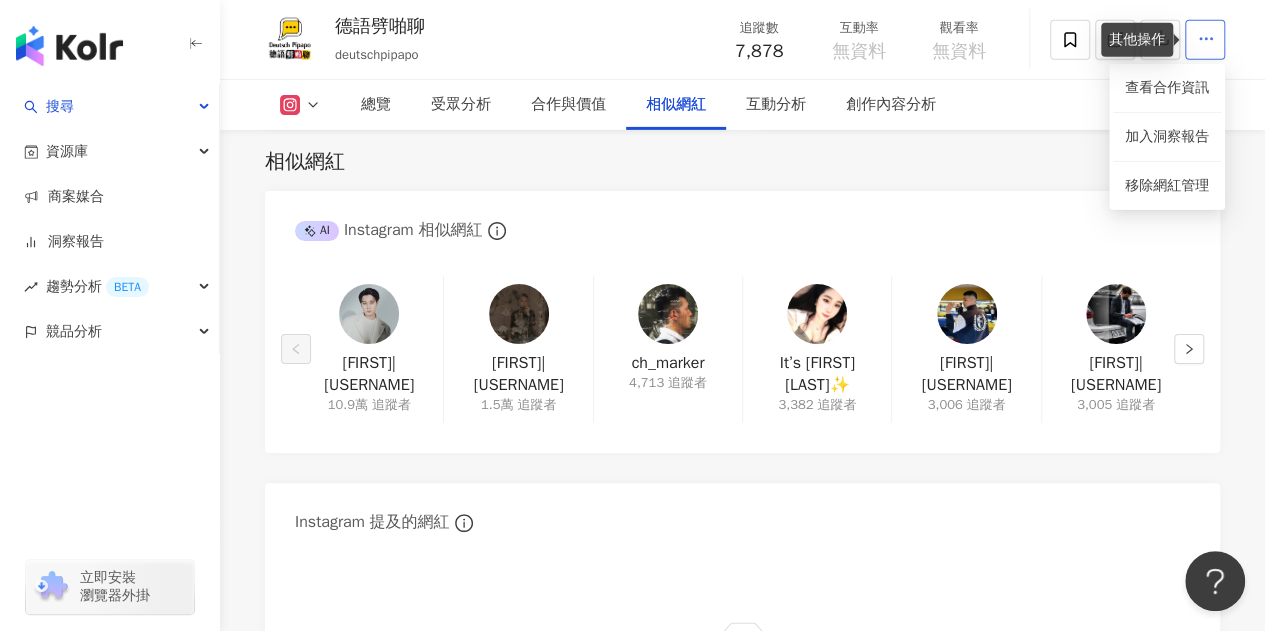 click 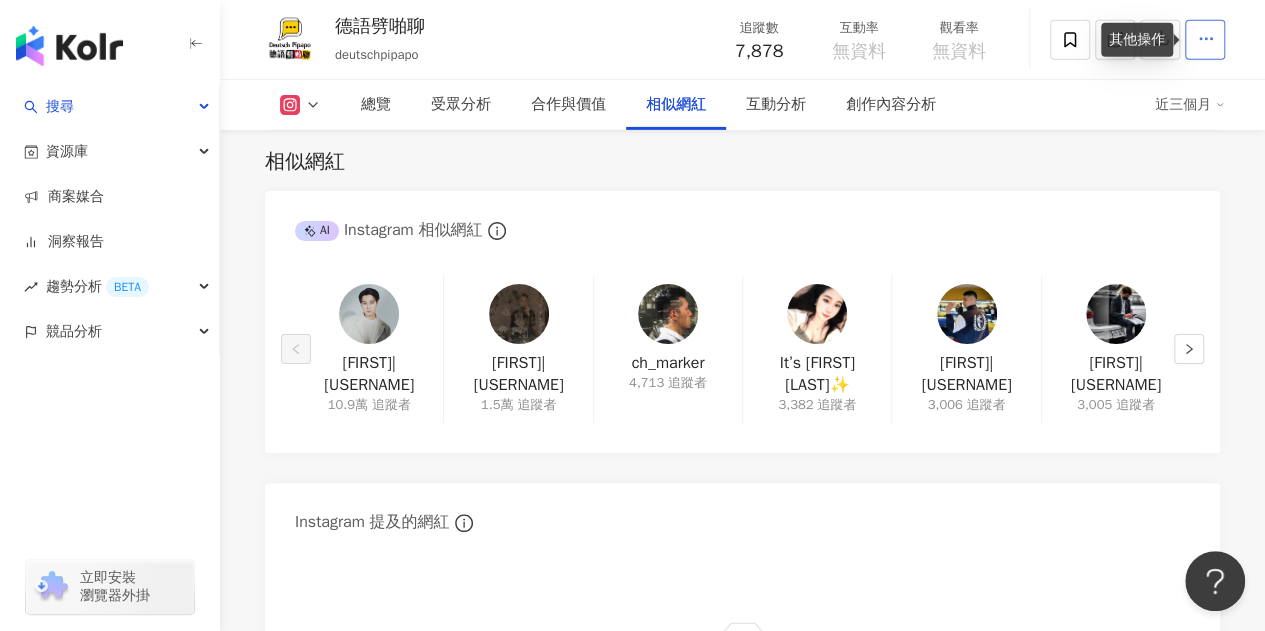 click 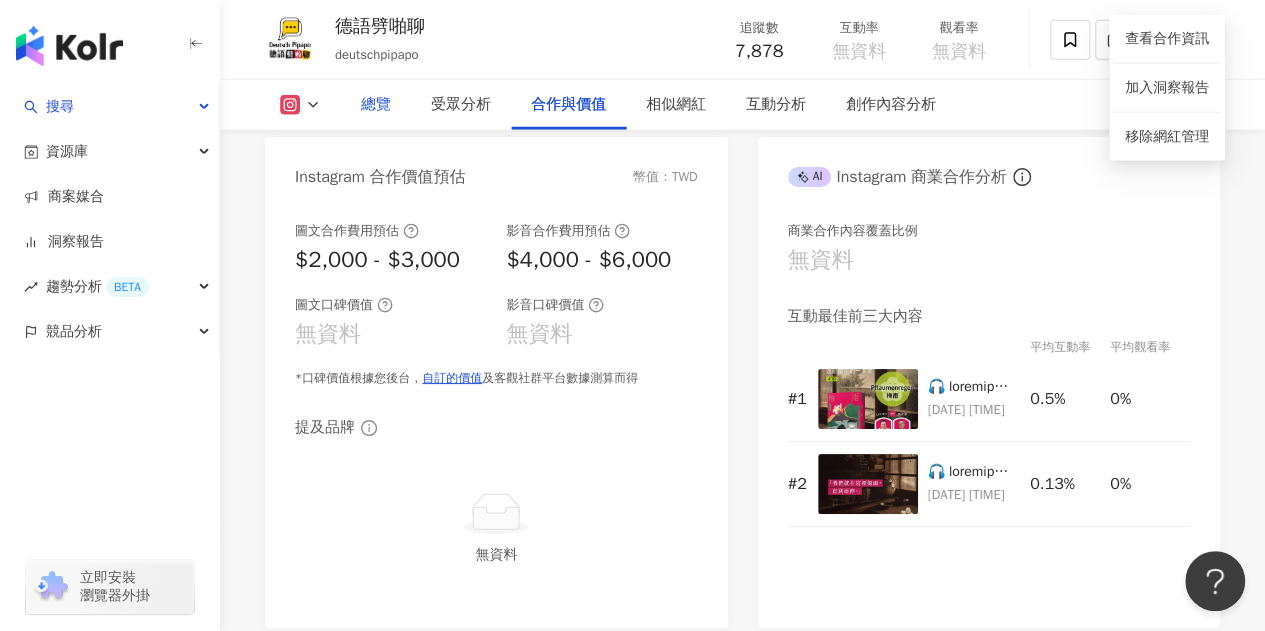 scroll, scrollTop: 2146, scrollLeft: 0, axis: vertical 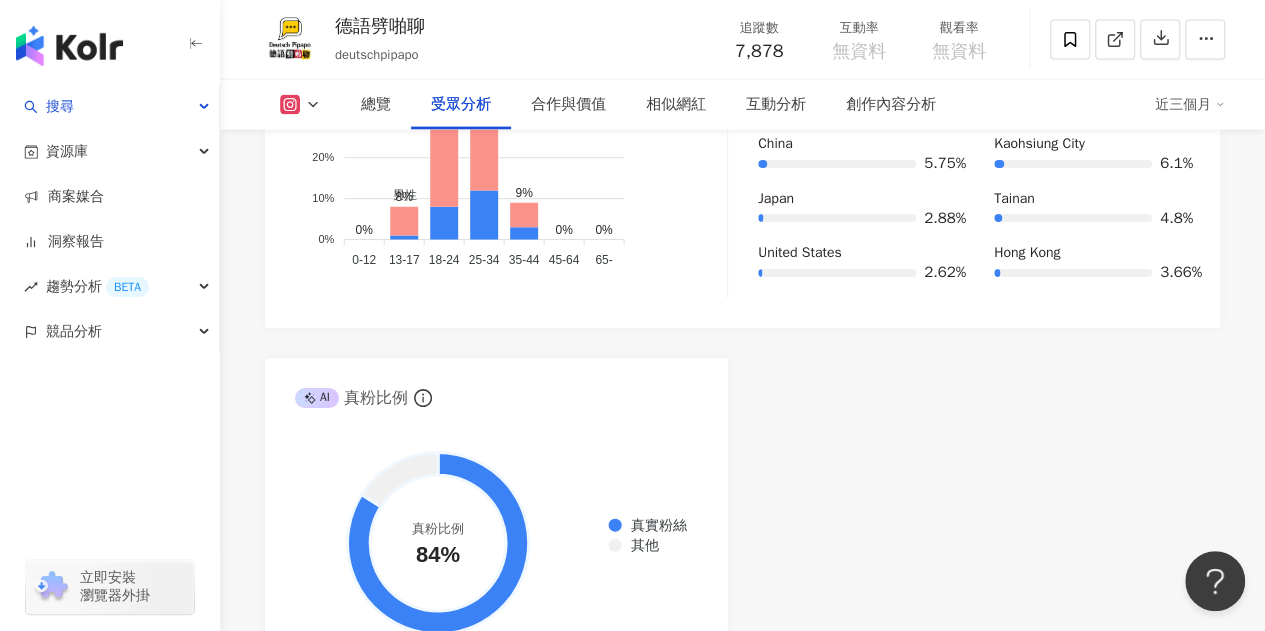 click at bounding box center (300, 105) 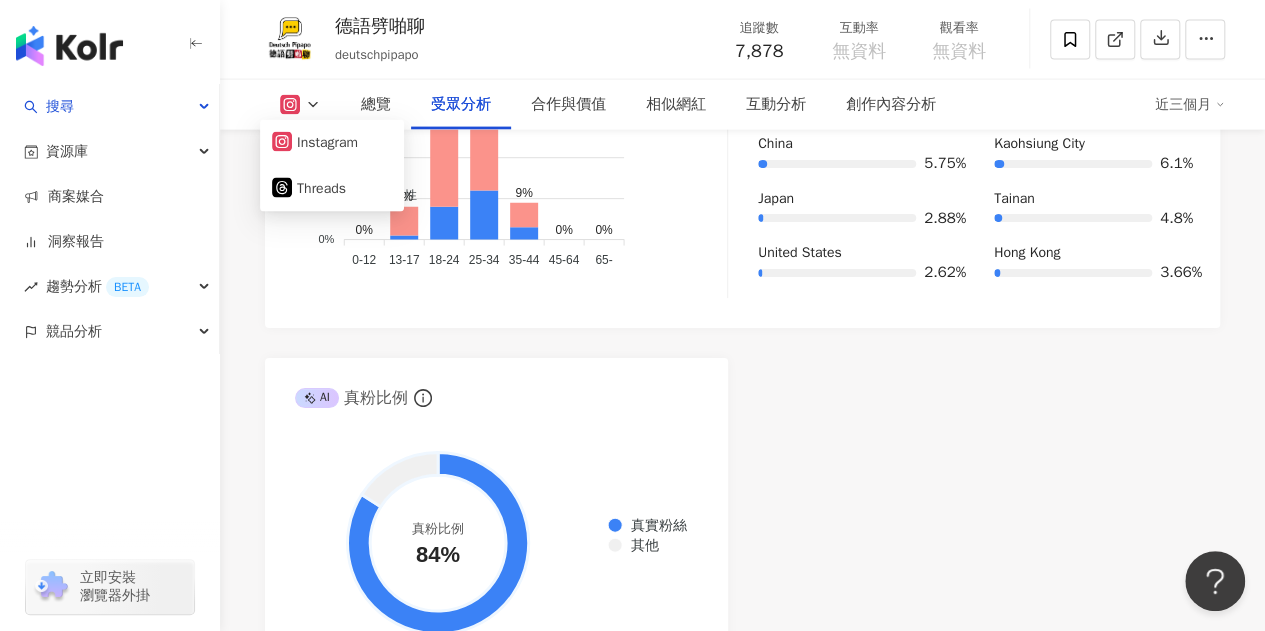 click on "AI Instagram 受眾樣貌分析 受眾主要性別   女性 75% 受眾主要年齡   25-34 歲 46.1% 受眾年齡及性別分布 男性 女性 50% 50% 40% 40% 30% 30% 20% 20% 10% 10% 0% 0% 0% 8% 36% 46% 9% 0% 0% 0-12 0-12 13-17 13-17 18-24 18-24 25-34 25-34 35-44 35-44 45-64 45-64 65- 65- 13-17 女性:  7% 女性:  7% 受眾主要國家/地區   Taiwan 64.8% 受眾所在國家地區分布 受眾所在城市分布 Taiwan 64.8% Germany 12% China 5.75% Japan 2.88% United States 2.62% Taipei 22.8% Taichung 8.37% Kaohsiung City 6.1% Tainan 4.8% Hong Kong 3.66% AI 真粉比例 真實粉絲 其他 真粉比例 84%" at bounding box center [742, 232] 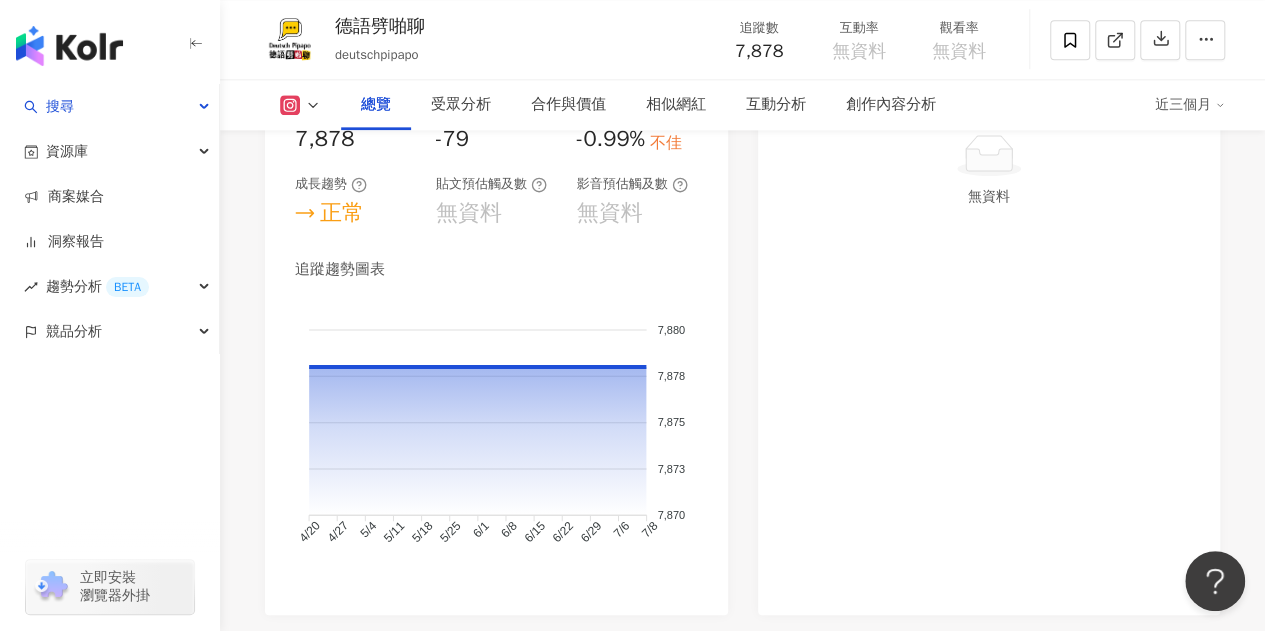 scroll, scrollTop: 1300, scrollLeft: 0, axis: vertical 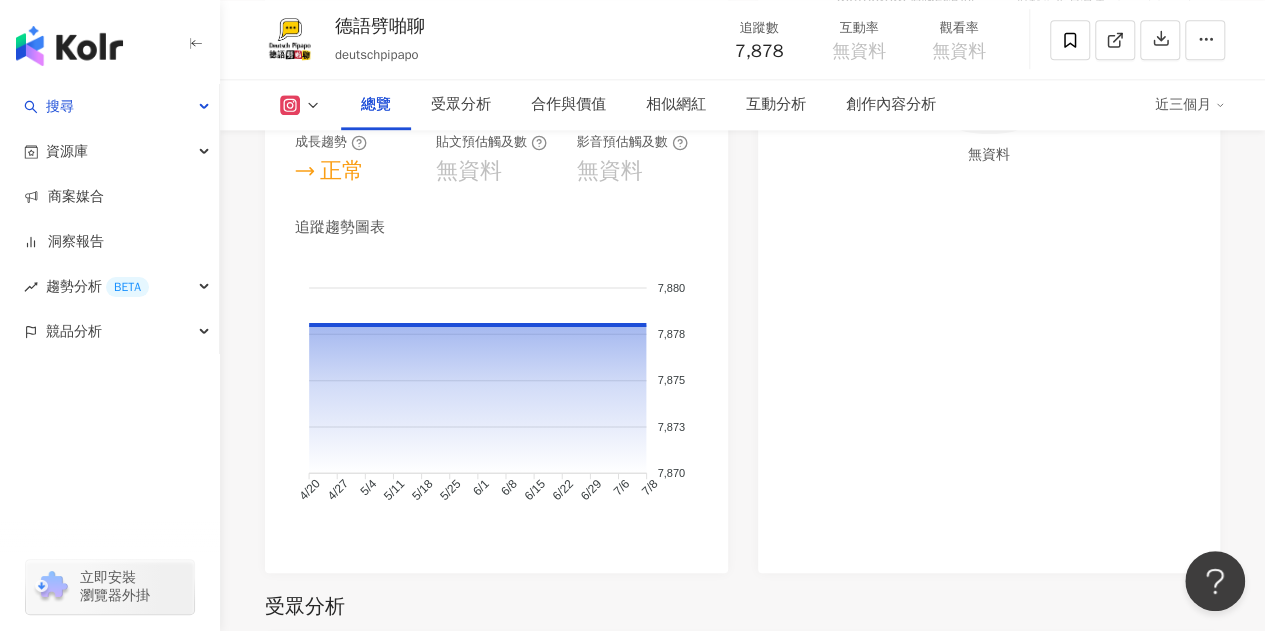 click on "無資料" at bounding box center (989, 306) 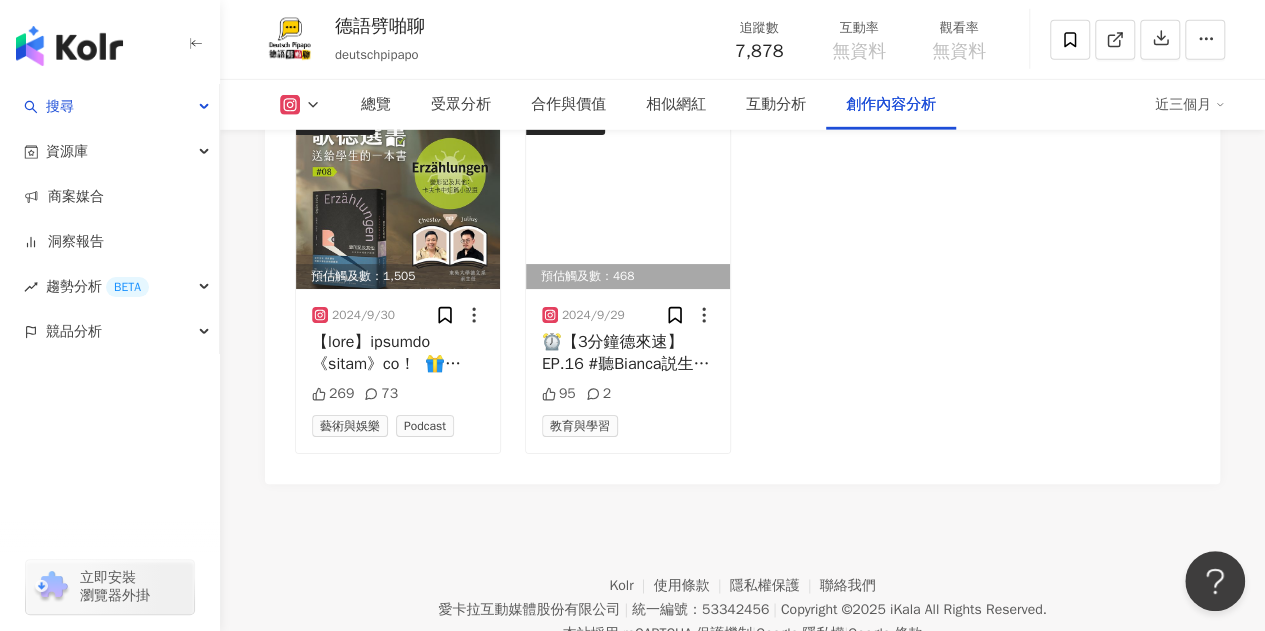 scroll, scrollTop: 6900, scrollLeft: 0, axis: vertical 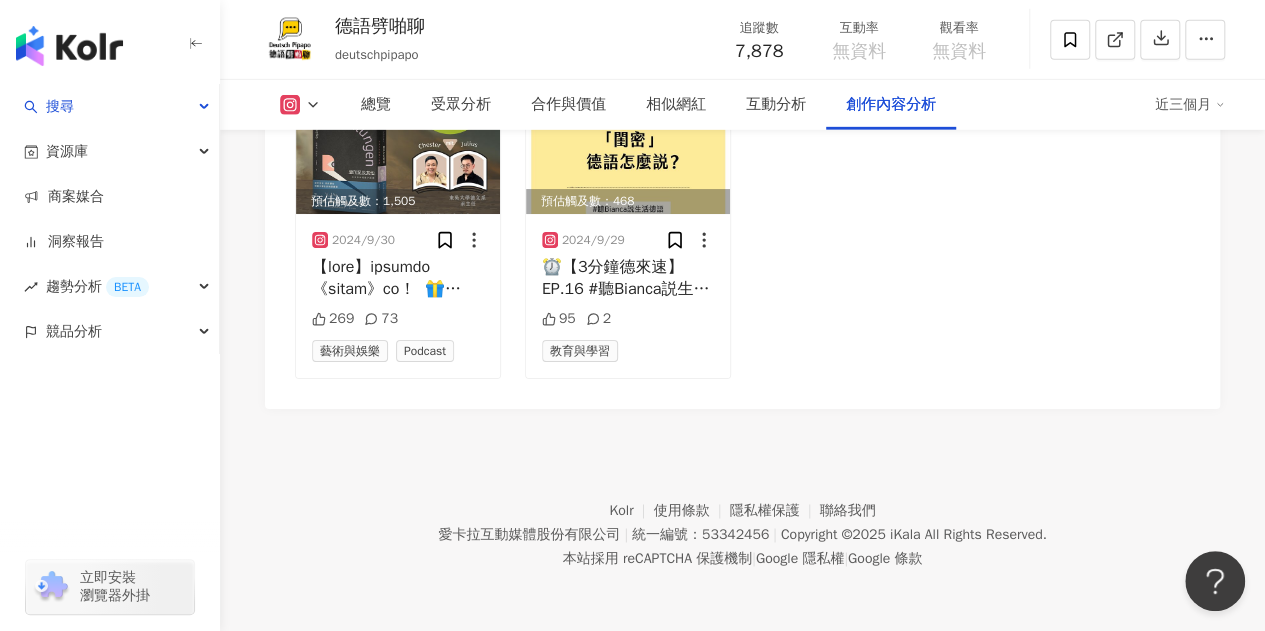 click on "商業合作 預估觸及數：202 2025/7/8 10 藝術與娛樂 Podcast 商業合作 預估觸及數：4 2025/7/8 37 2 藝術與娛樂 Podcast 商業合作 預估觸及數：486 2024/12/14 111 24 旅遊 商業合作 預估觸及數：62 2024/11/18 43 教育與學習 商業合作 預估觸及數：542 2024/11/18 108 8 教育與學習 商業合作 預估觸及數：753 2024/10/31 130 1 教育與學習 家庭 商業合作 預估觸及數：4,334 2024/10/31 597 32 教育與學習 商業合作 預估觸及數：145 2024/9/30 54 1 藝術與娛樂 Podcast 商業合作 預估觸及數：1,505 2024/9/30 269 73 藝術與娛樂 Podcast 商業合作 預估觸及數：468 2024/9/29 95 2 教育與學習" at bounding box center [742, -158] 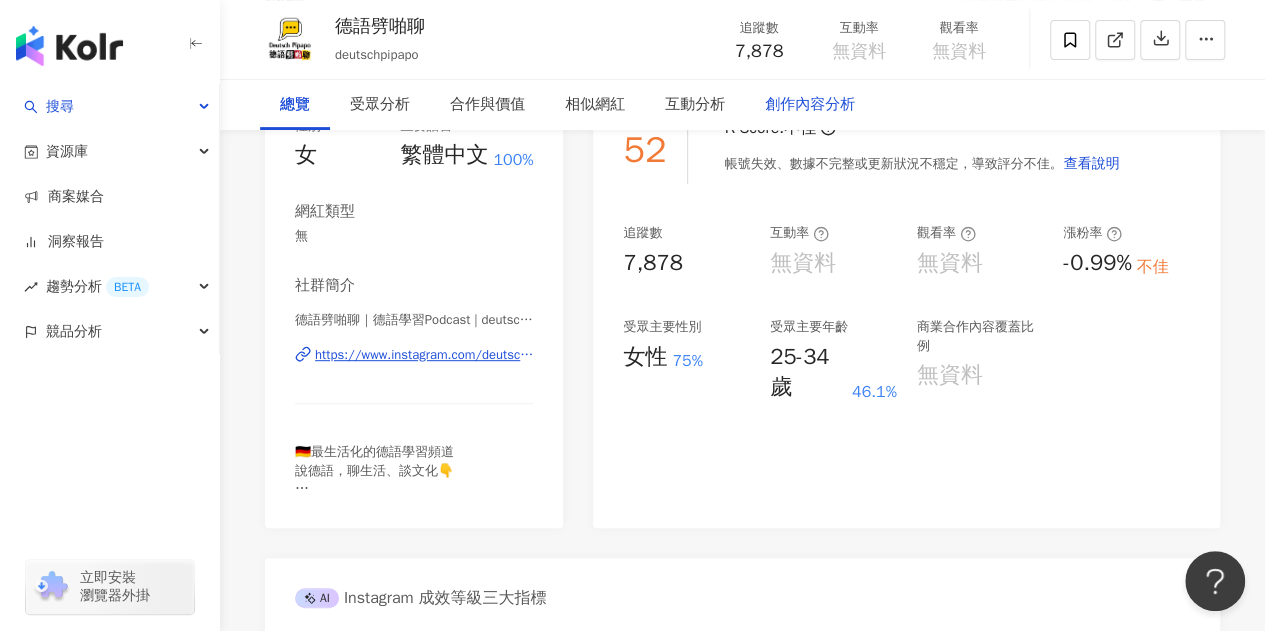 scroll, scrollTop: 0, scrollLeft: 0, axis: both 